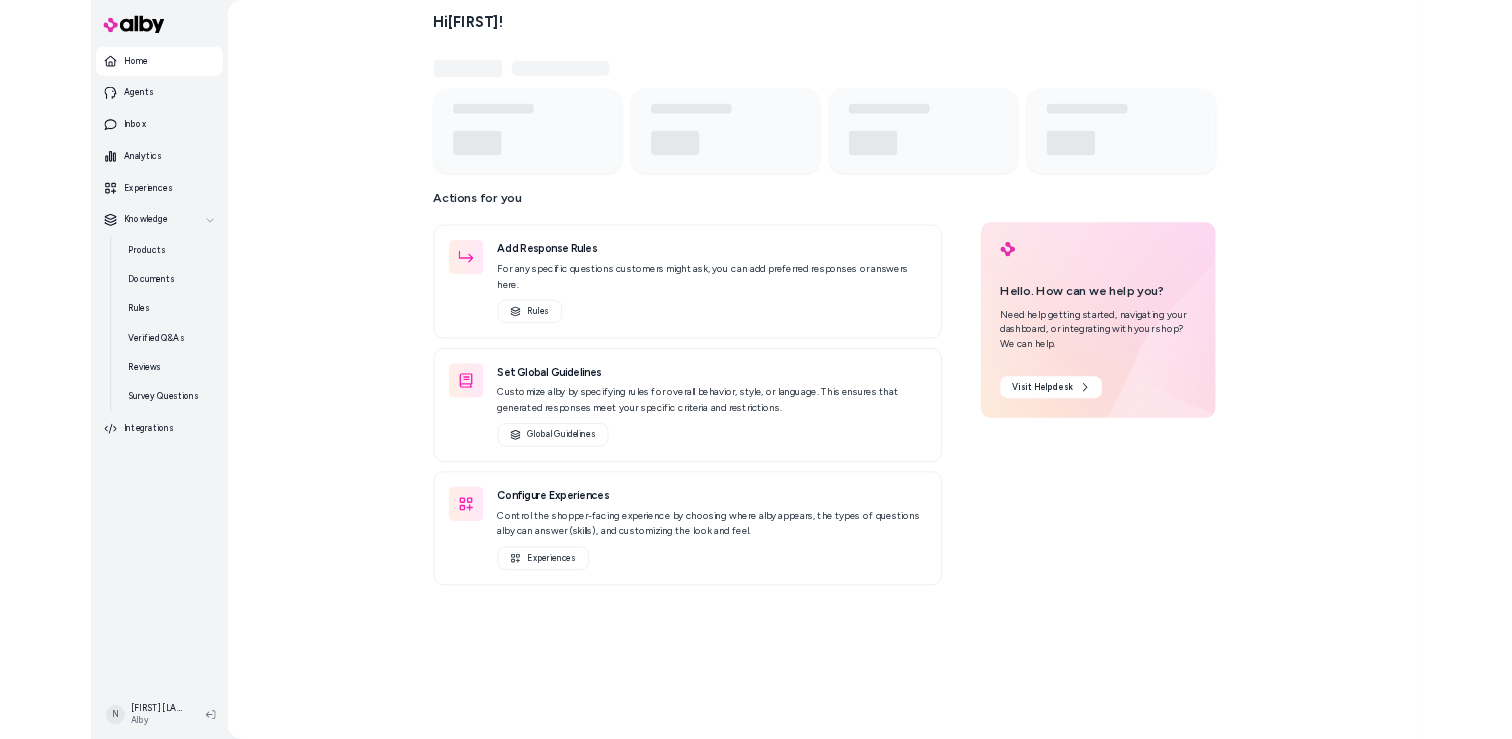 scroll, scrollTop: 0, scrollLeft: 0, axis: both 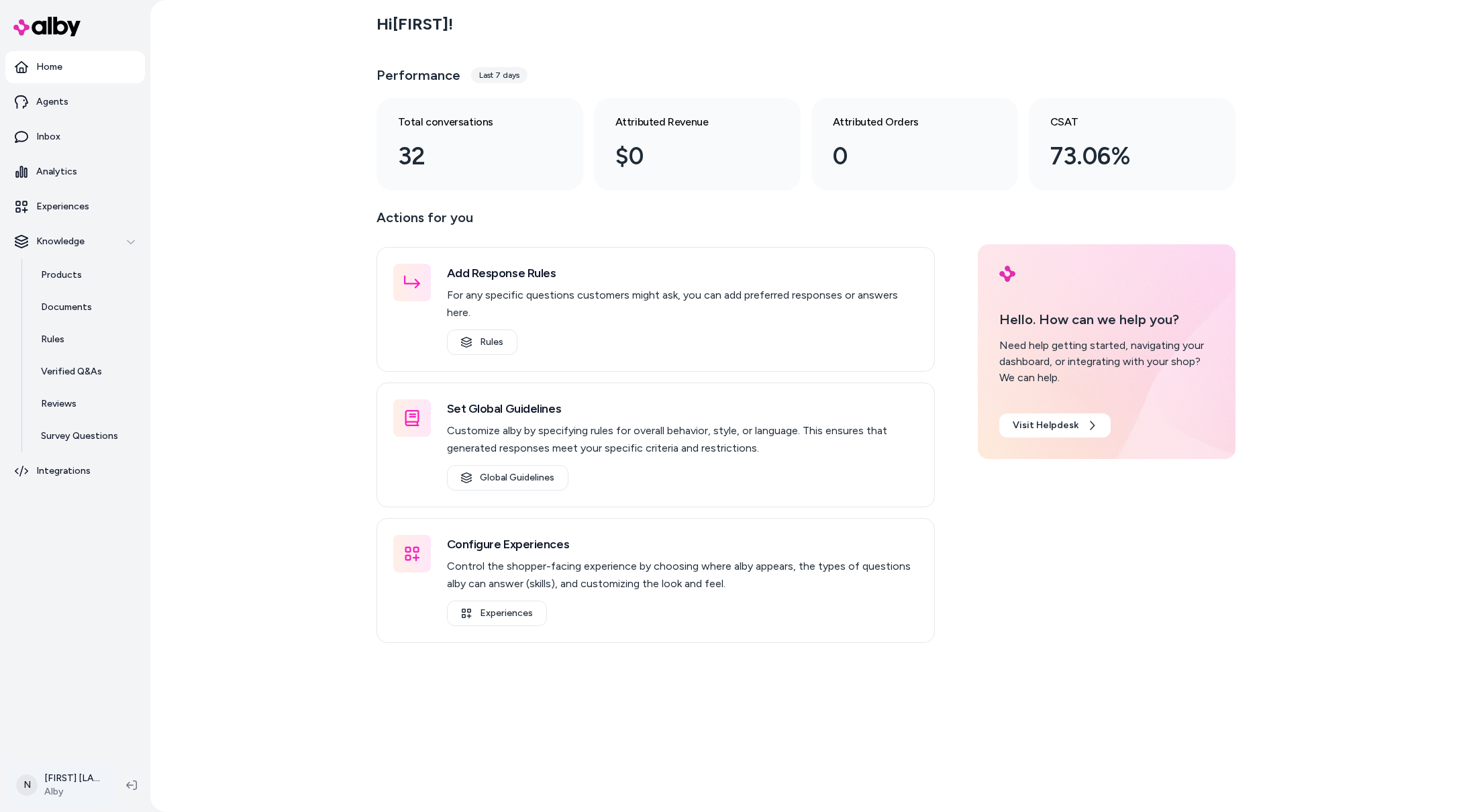 click on "Home Agents Inbox Analytics Experiences Knowledge Products Documents Rules Verified Q&As Reviews Survey Questions Integrations N [FIRST] [LAST] Hi  [FIRST] ! Performance Last 7 days Total conversations   32 Attributed Revenue   $0 Attributed Orders   0 CSAT   73.06% Actions for you Add Response Rules For any specific questions customers might ask, you can add preferred responses or answers here. Rules Set Global Guidelines Customize alby by specifying rules for overall behavior, style, or language. This ensures that generated responses meet your specific criteria and restrictions. Global Guidelines Configure Experiences Control the shopper-facing experience by choosing where alby appears, the types of questions alby can answer (skills), and customizing the look and feel. Experiences Hello. How can we help you? Need help getting started, navigating your dashboard, or integrating with your shop? We can help. Visit Helpdesk" at bounding box center [730, 406] 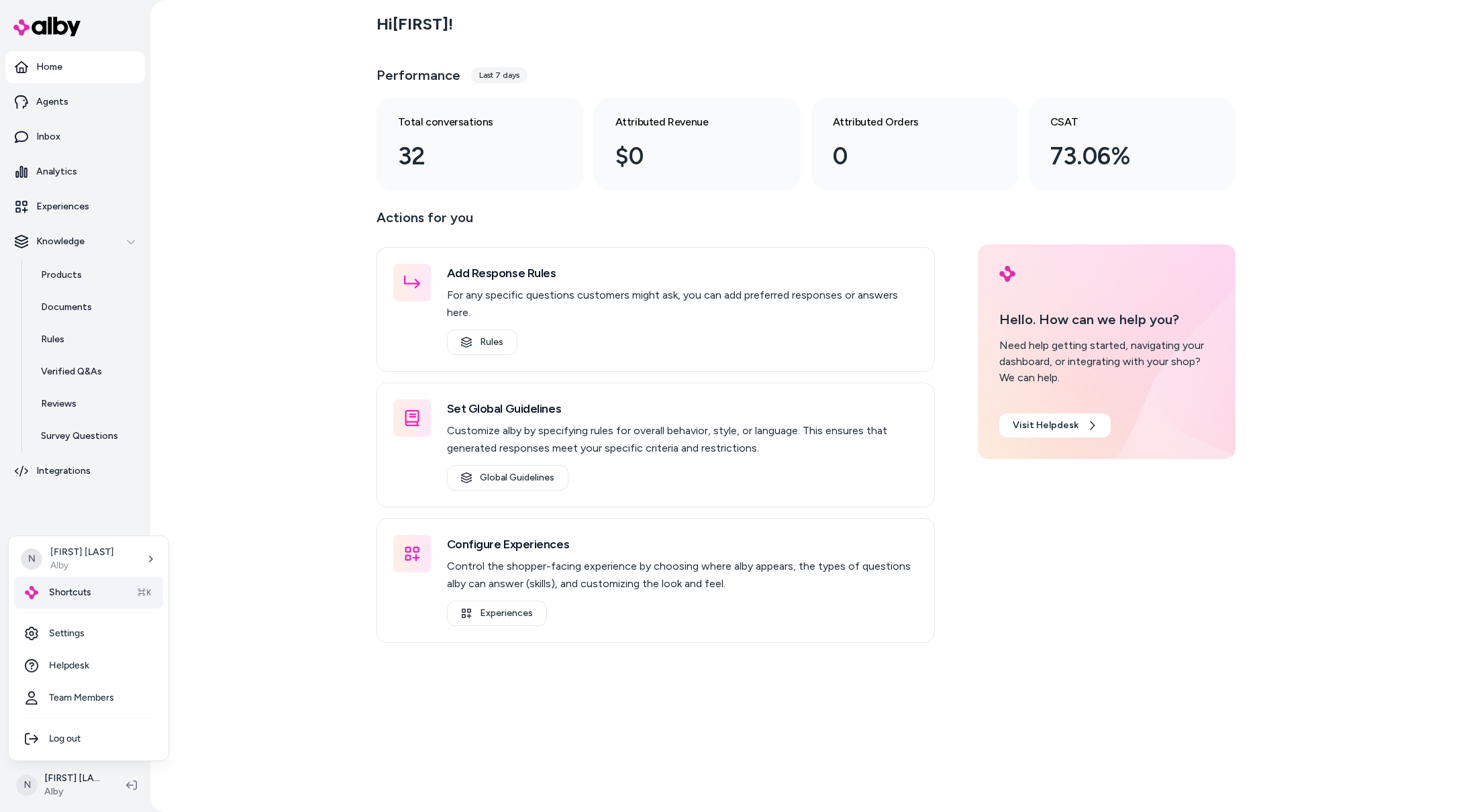 click on "Shortcuts" at bounding box center [70, 593] 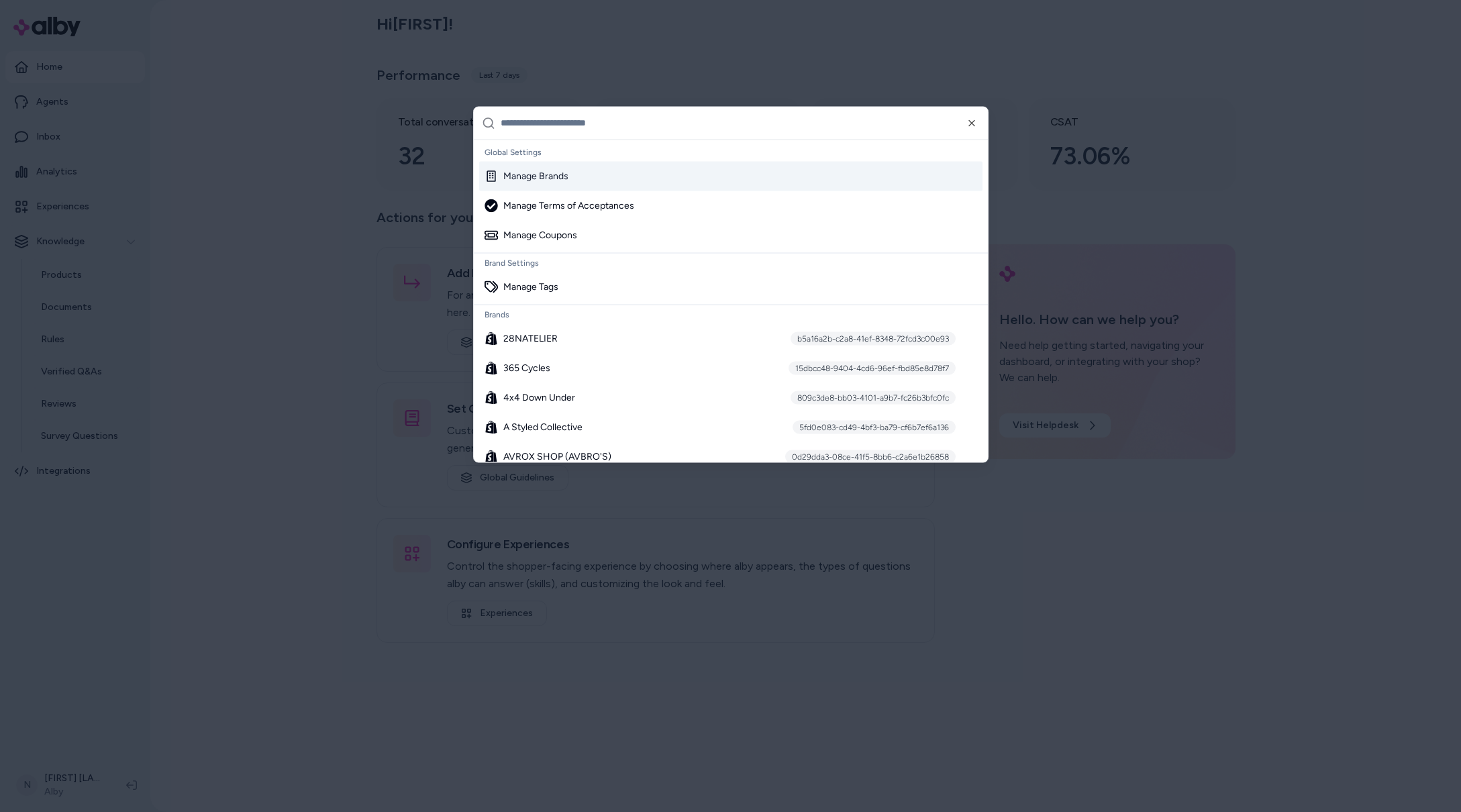 paste on "**********" 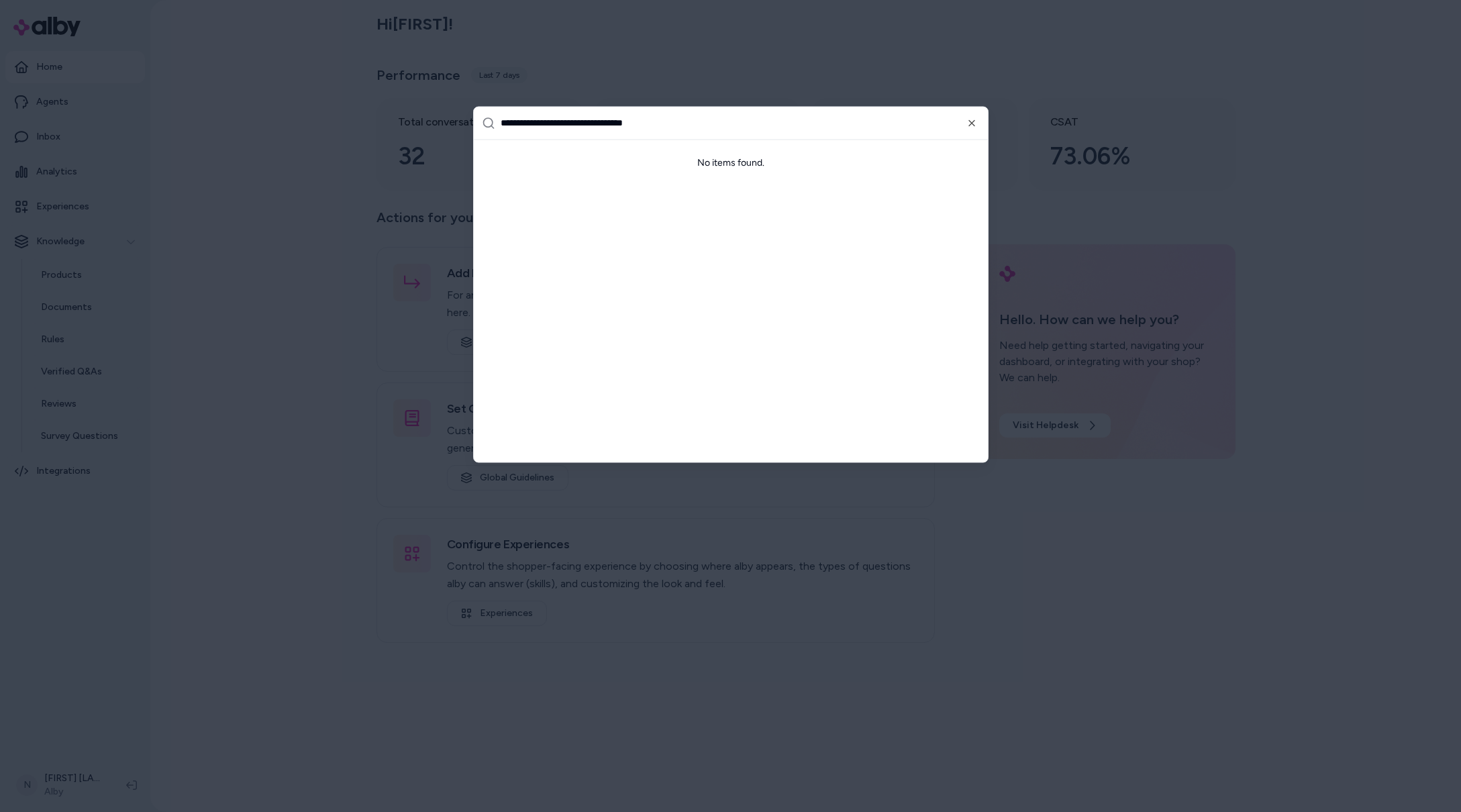 click on "**********" at bounding box center [740, 123] 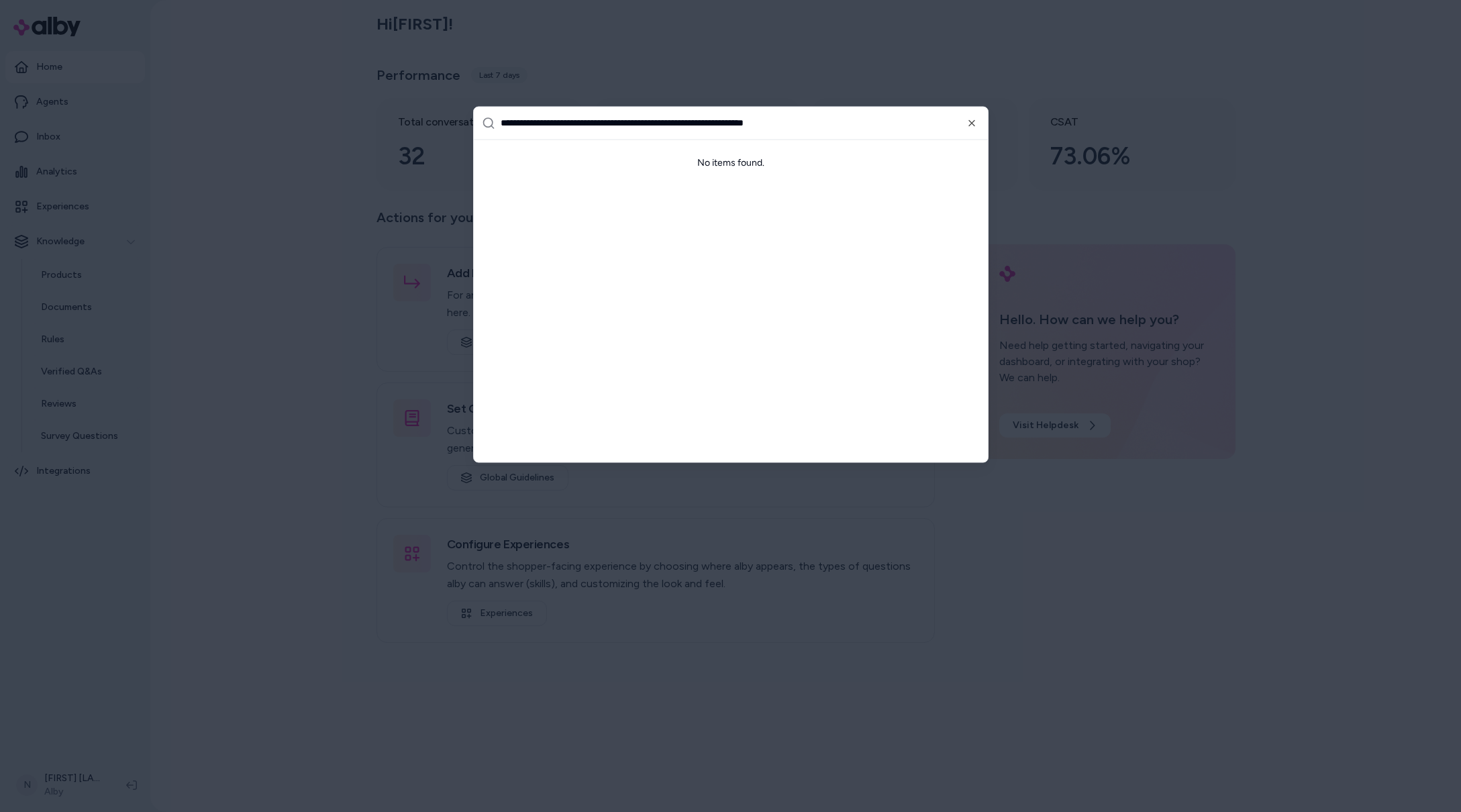 click on "**********" at bounding box center (740, 123) 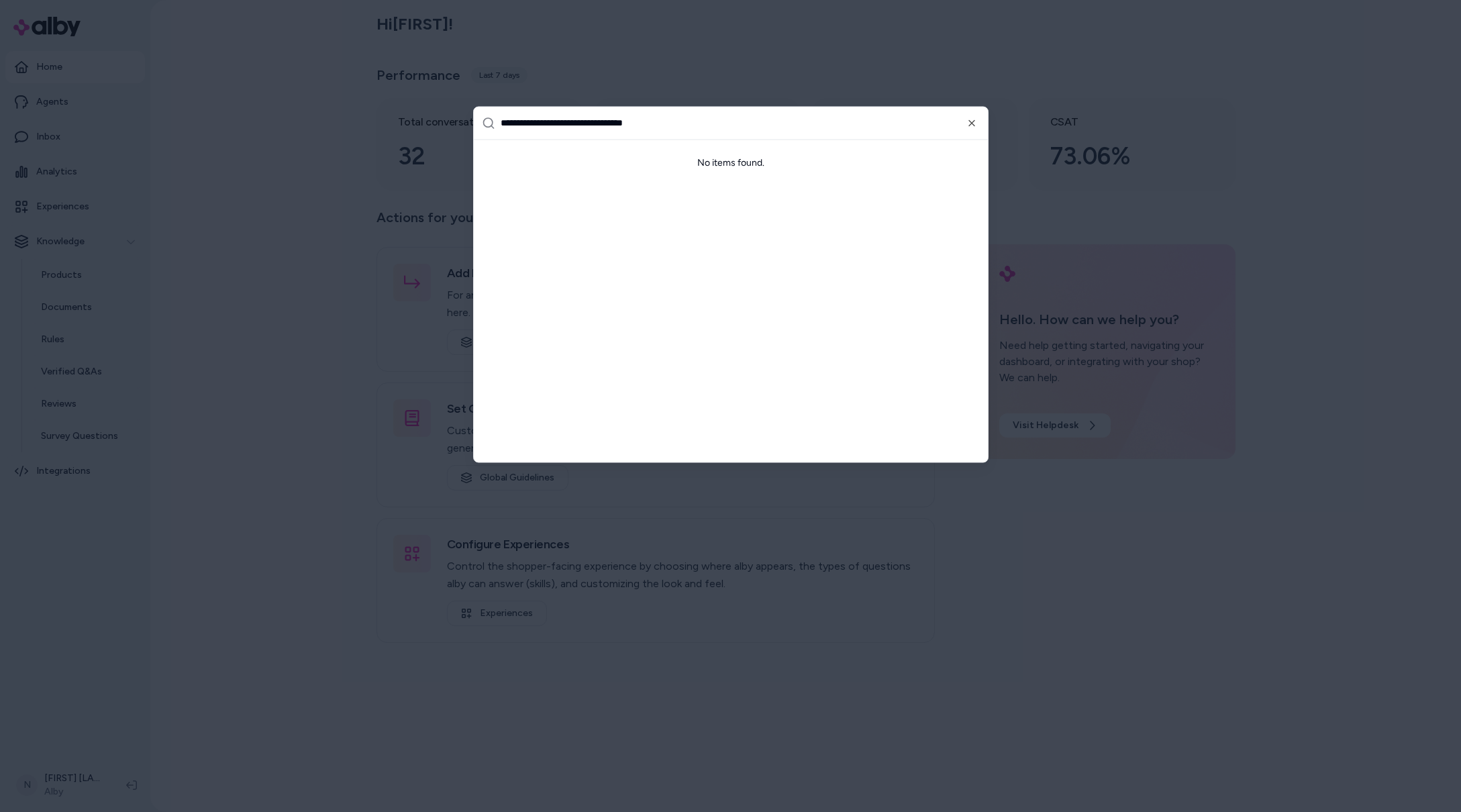 click on "**********" at bounding box center [740, 123] 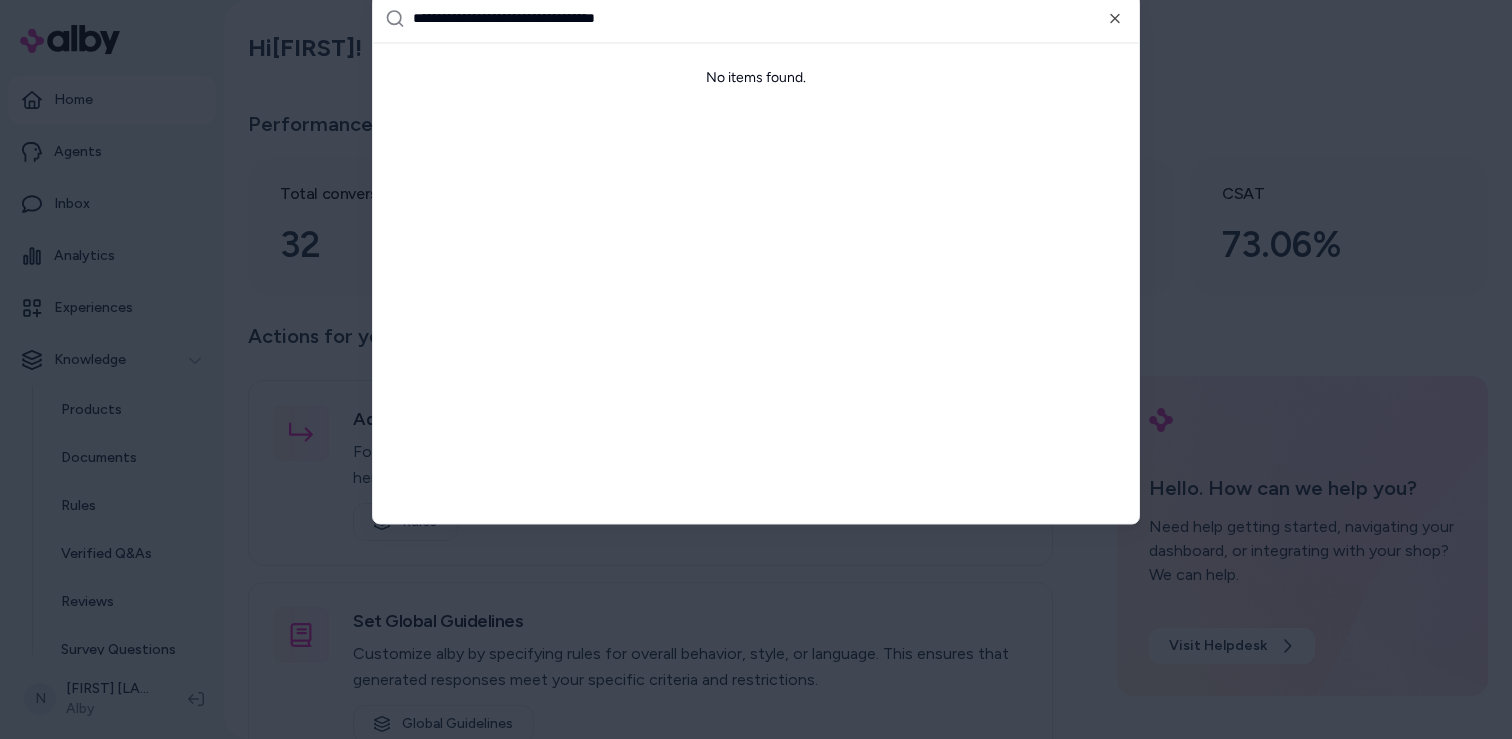click on "**********" at bounding box center [770, 18] 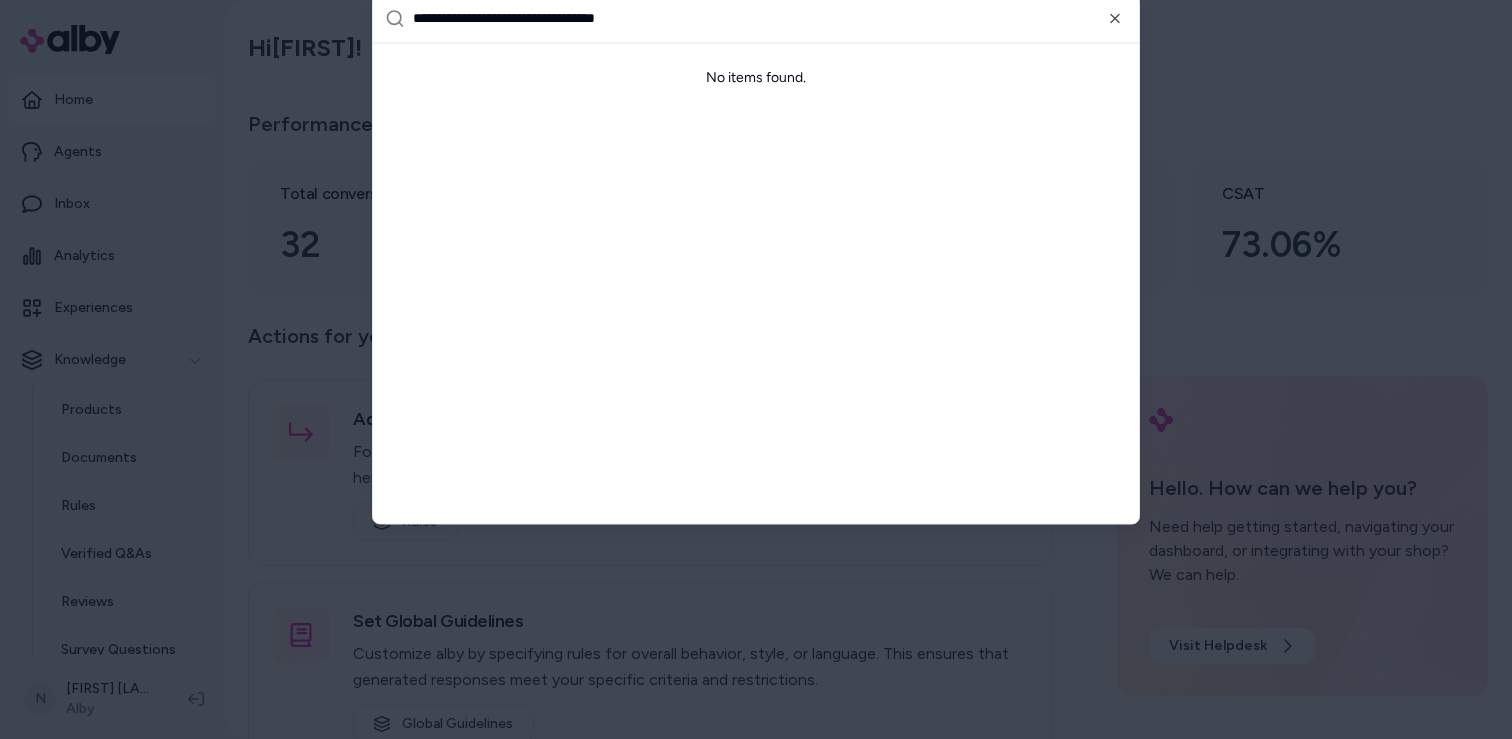 click on "**********" at bounding box center [770, 18] 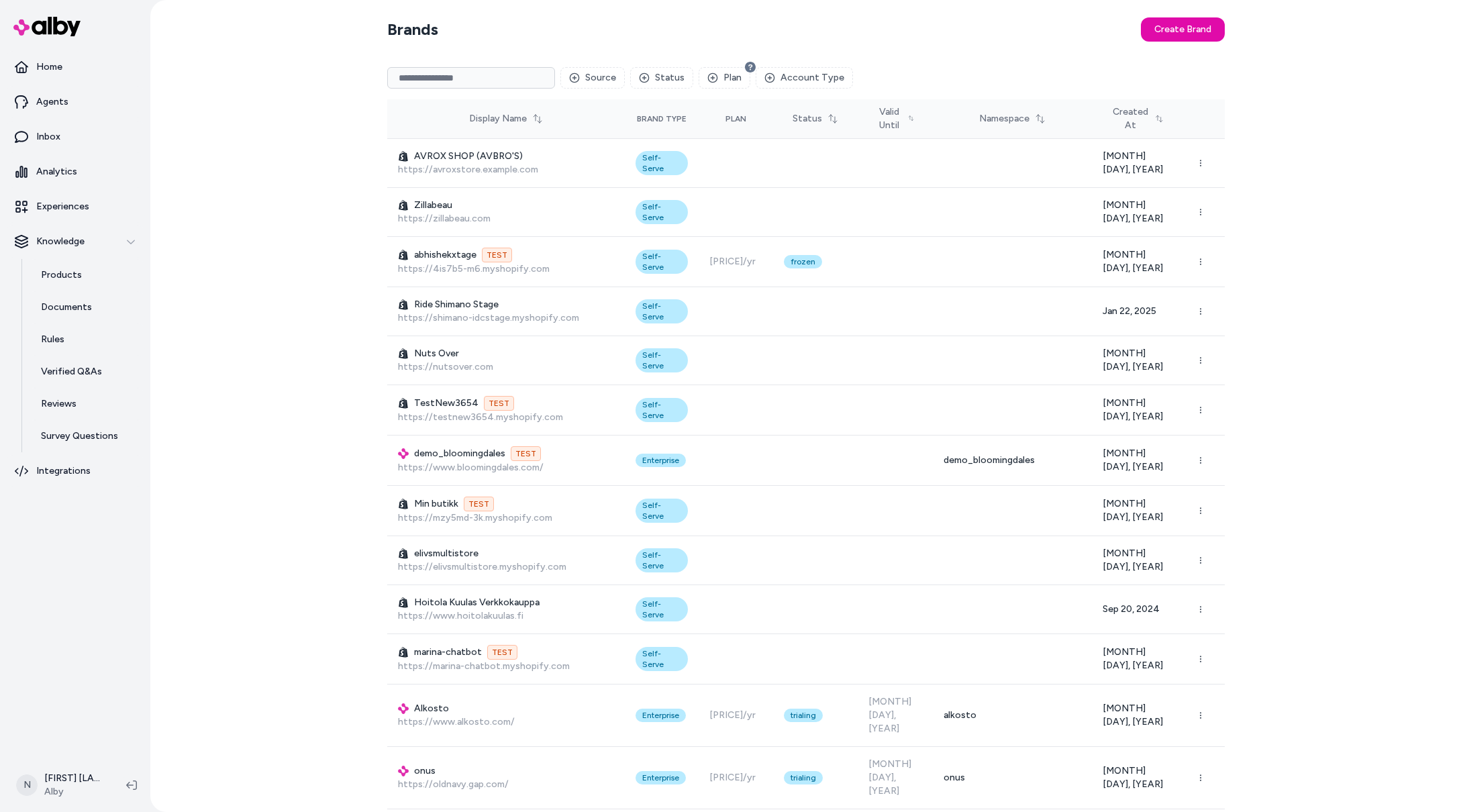 scroll, scrollTop: 0, scrollLeft: 0, axis: both 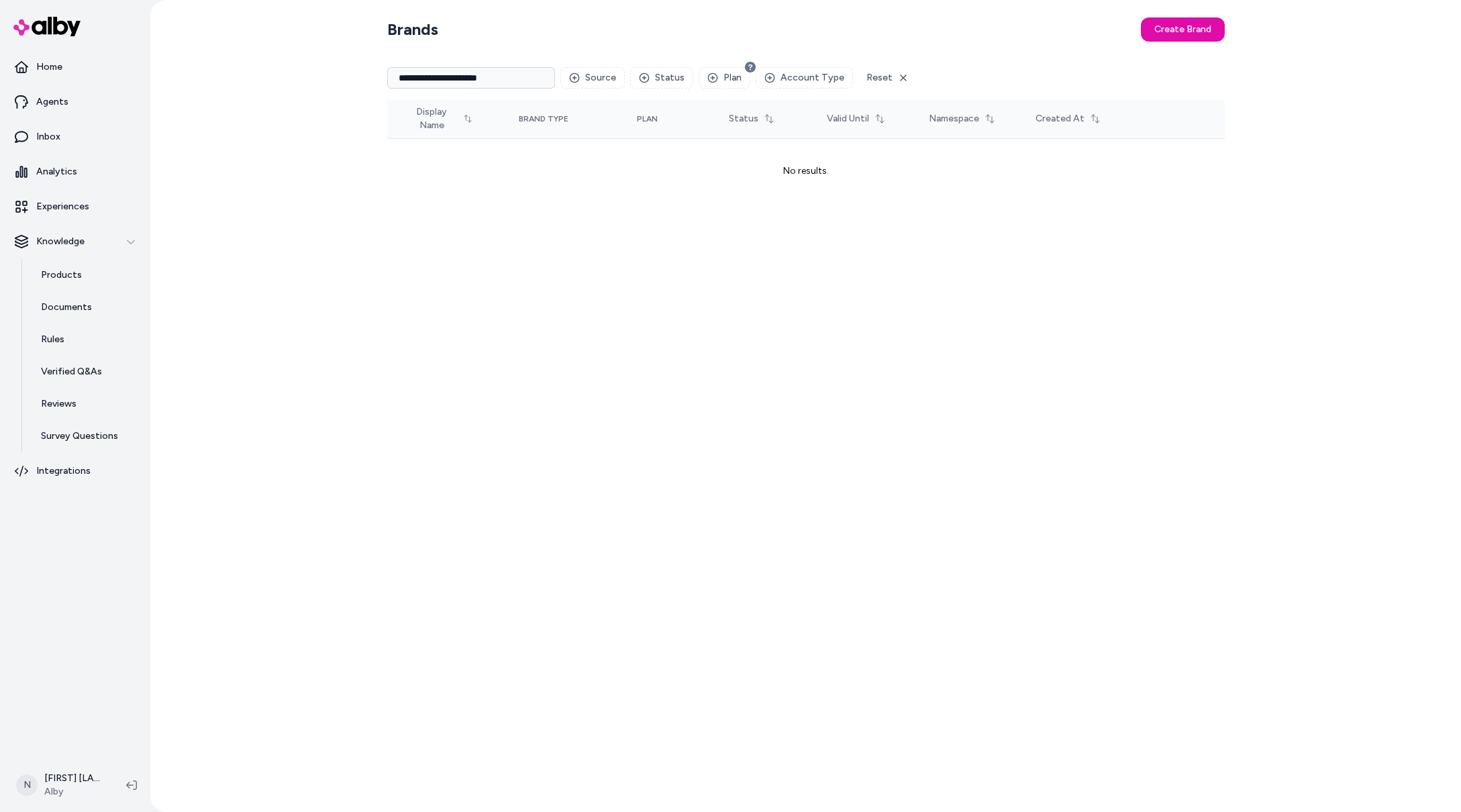 click on "**********" at bounding box center [471, 78] 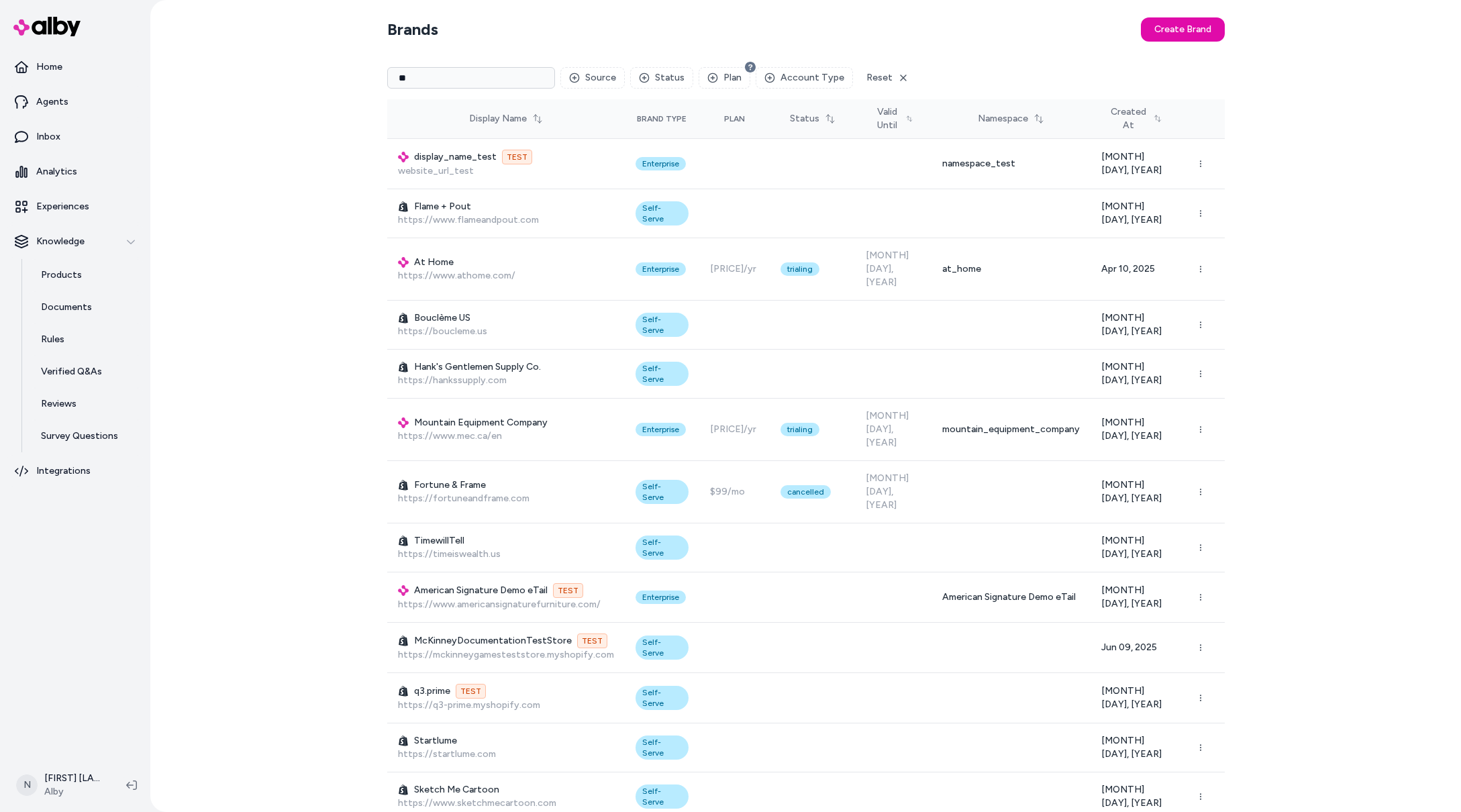 type on "*" 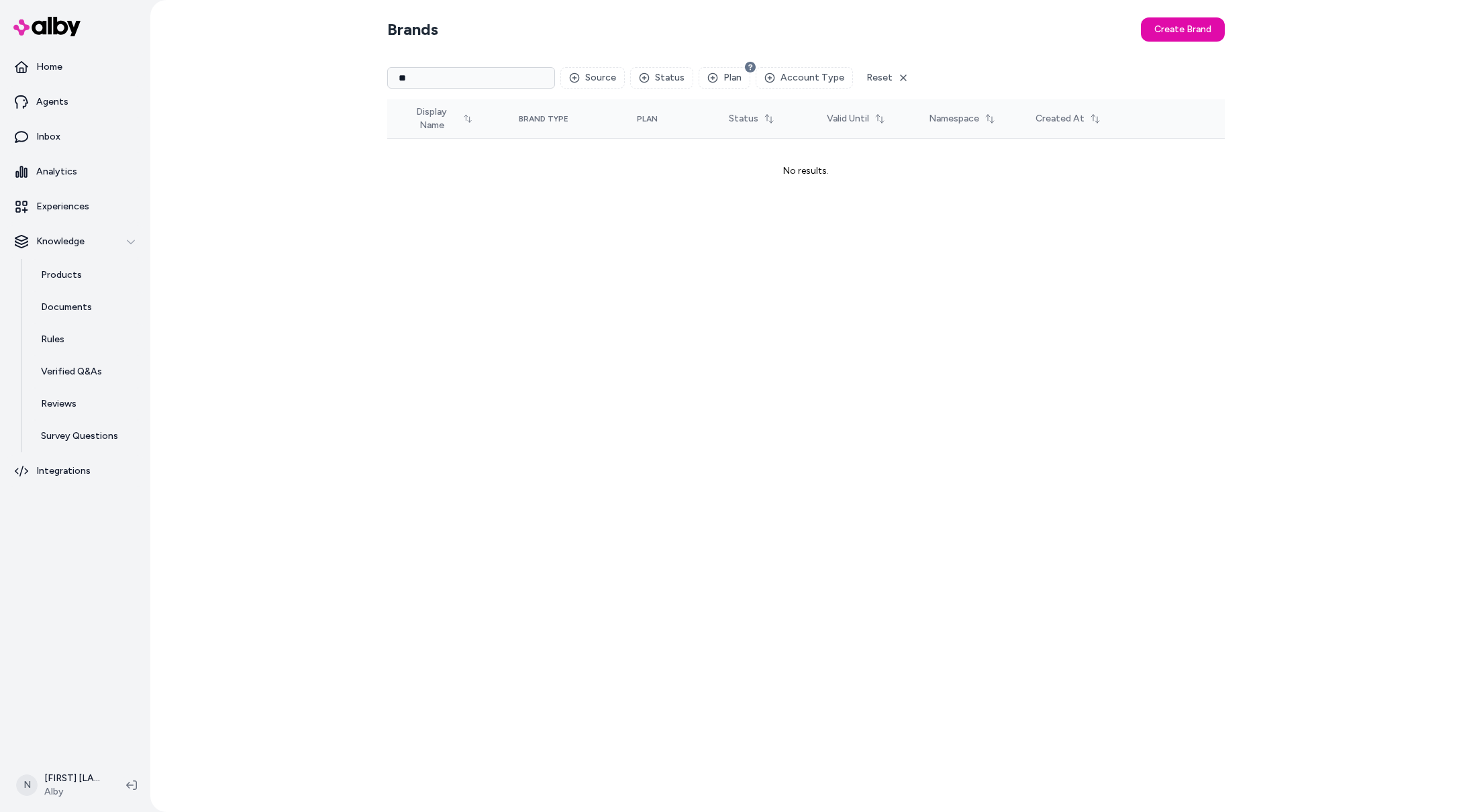type on "*" 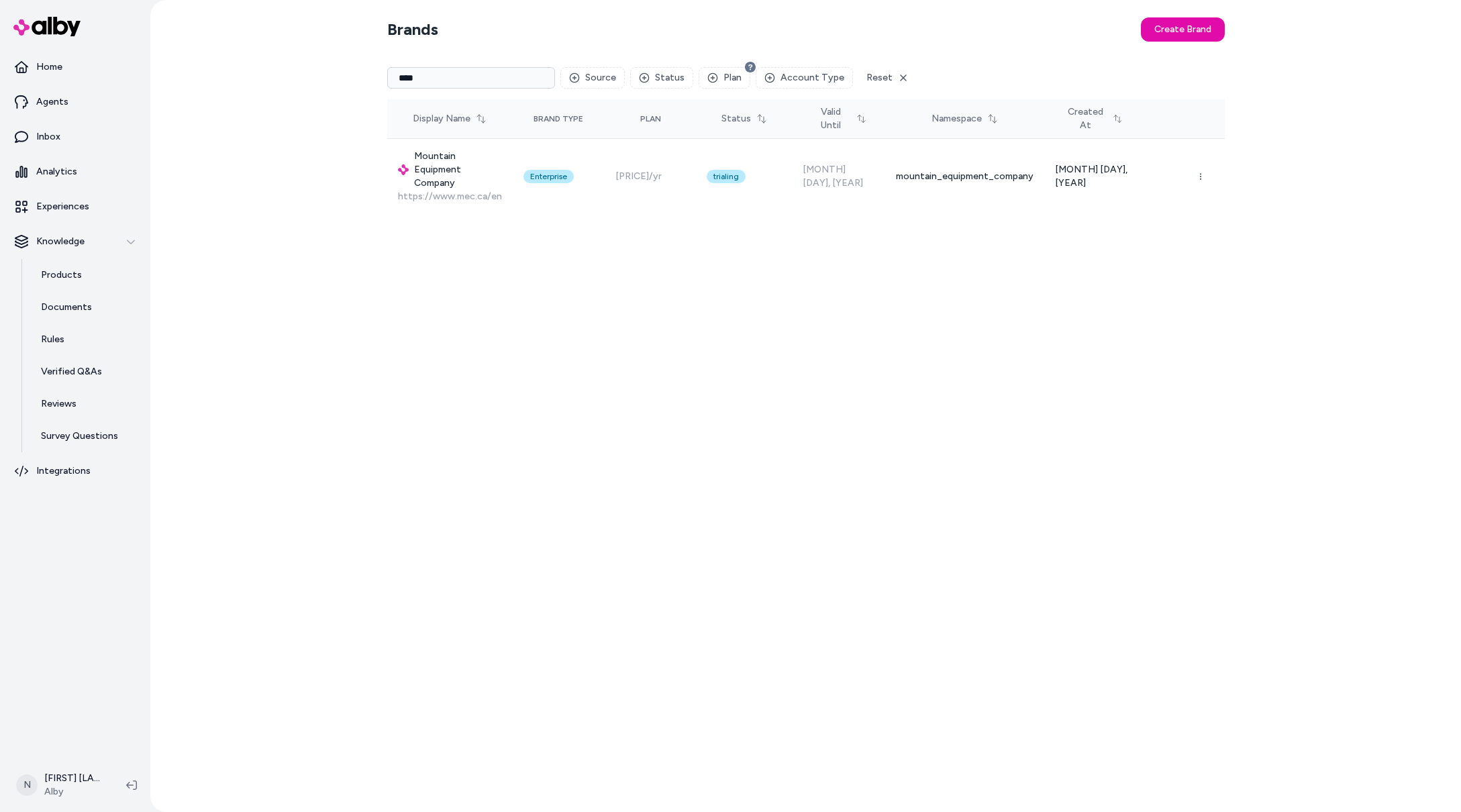 click on "****" at bounding box center (471, 78) 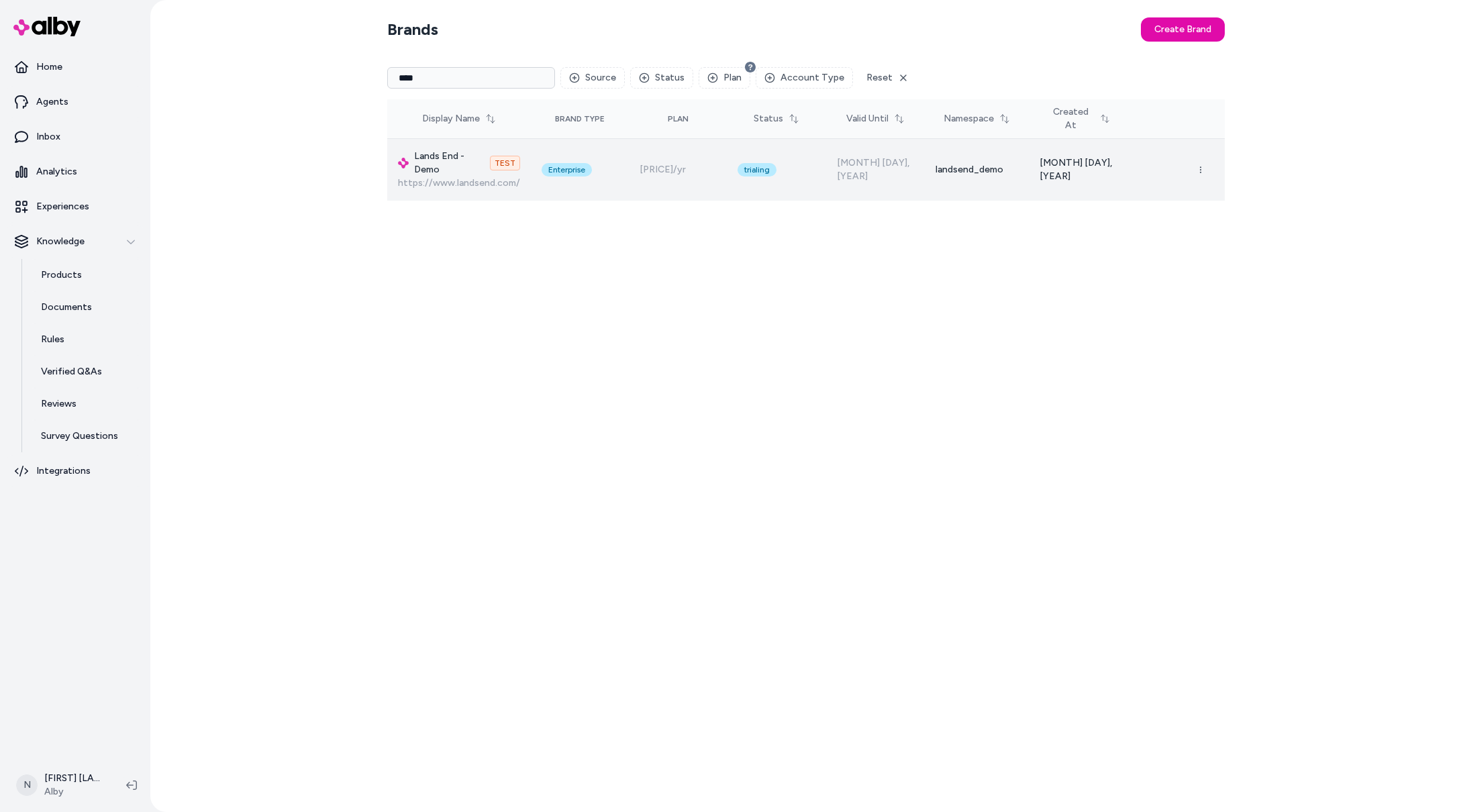 type on "****" 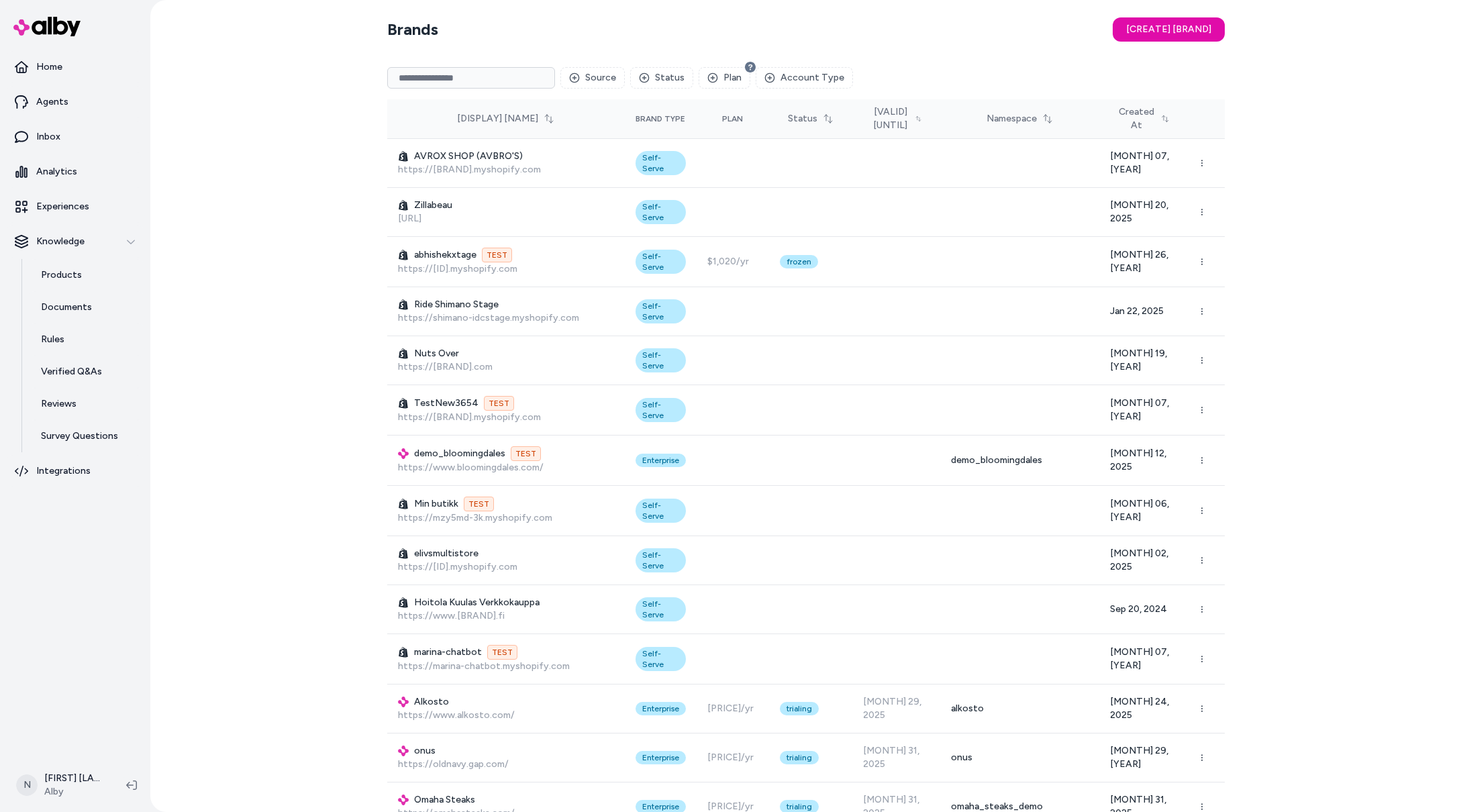 scroll, scrollTop: 0, scrollLeft: 0, axis: both 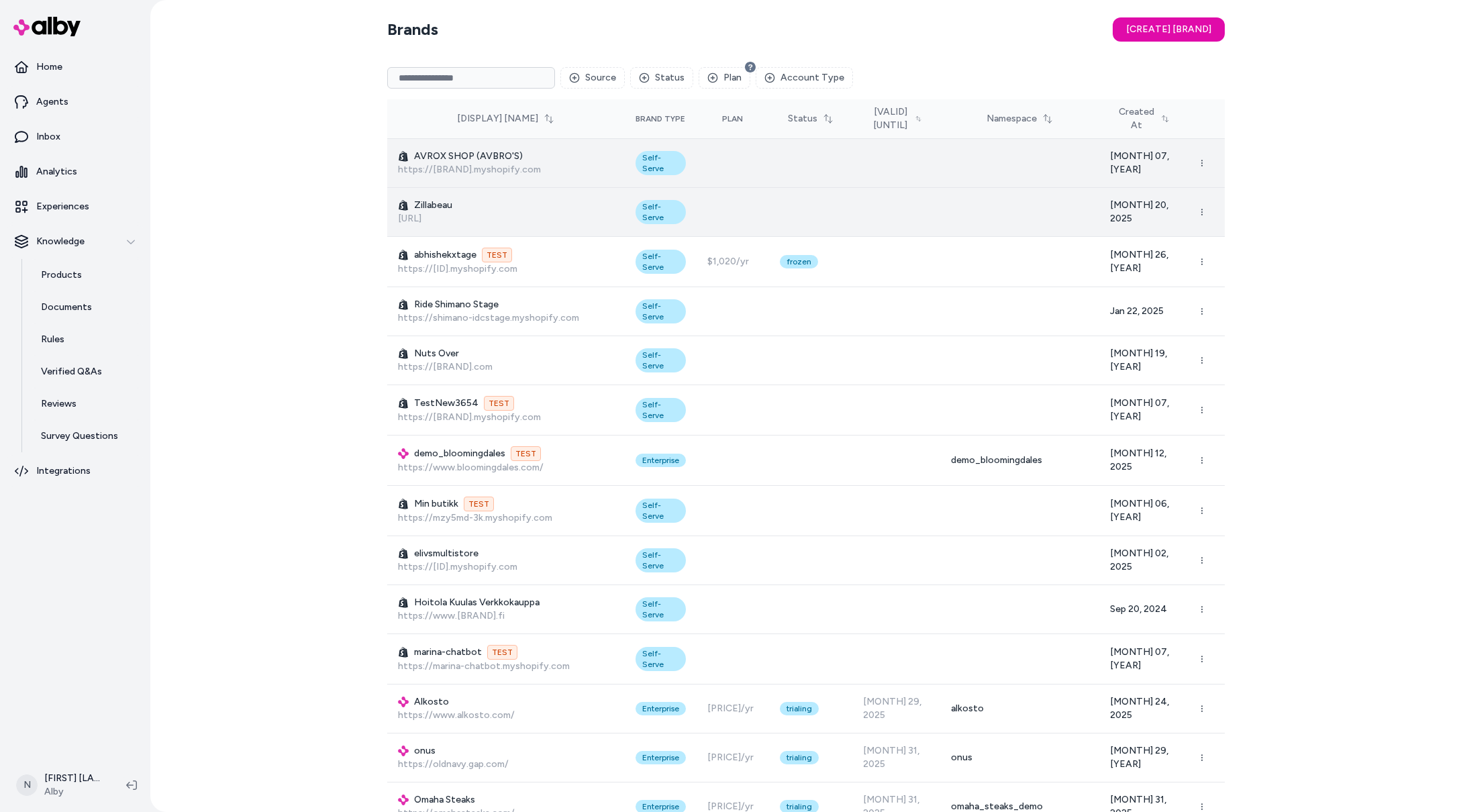 click on "[BRAND] [URL]" at bounding box center [506, 212] 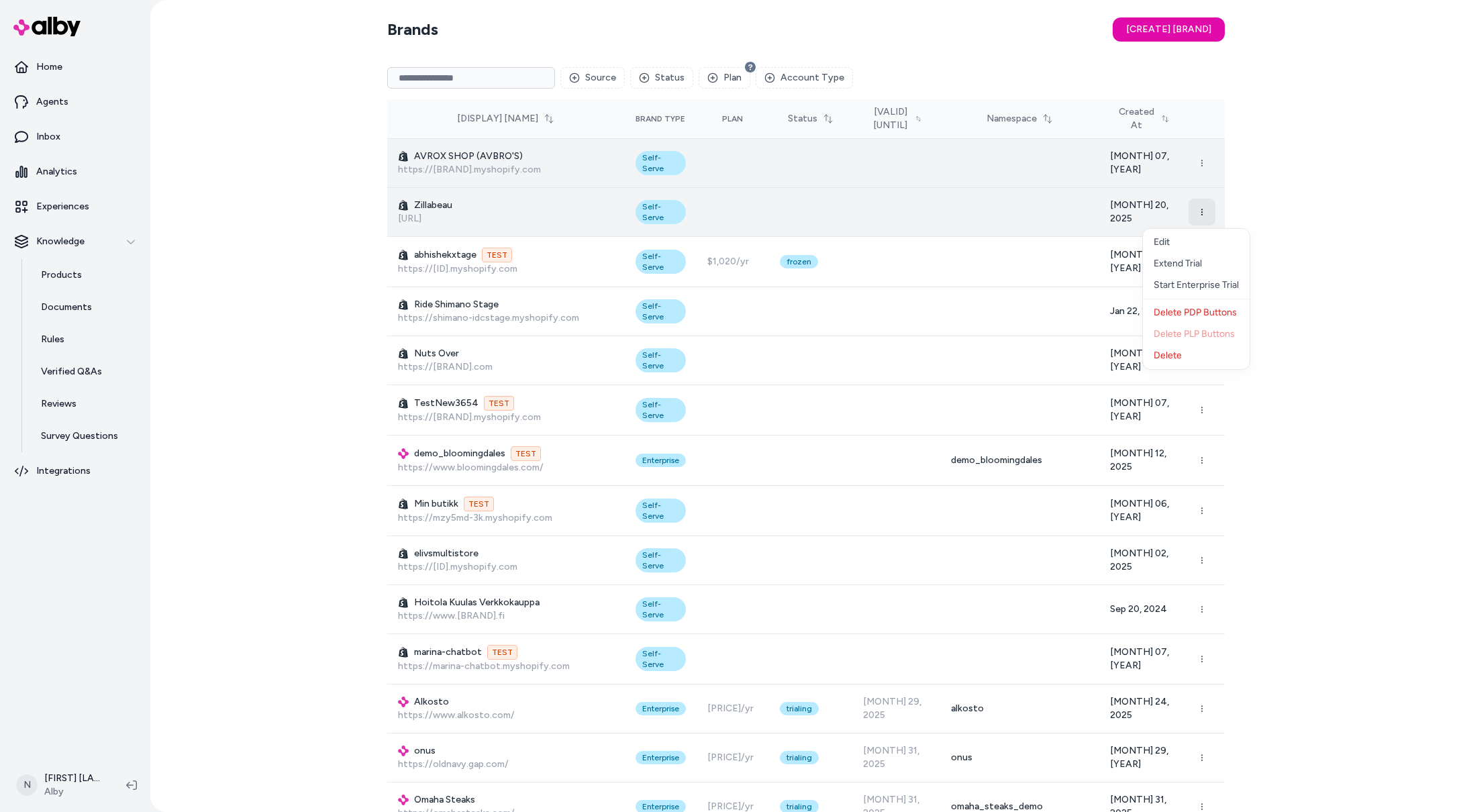 click at bounding box center (1202, 212) 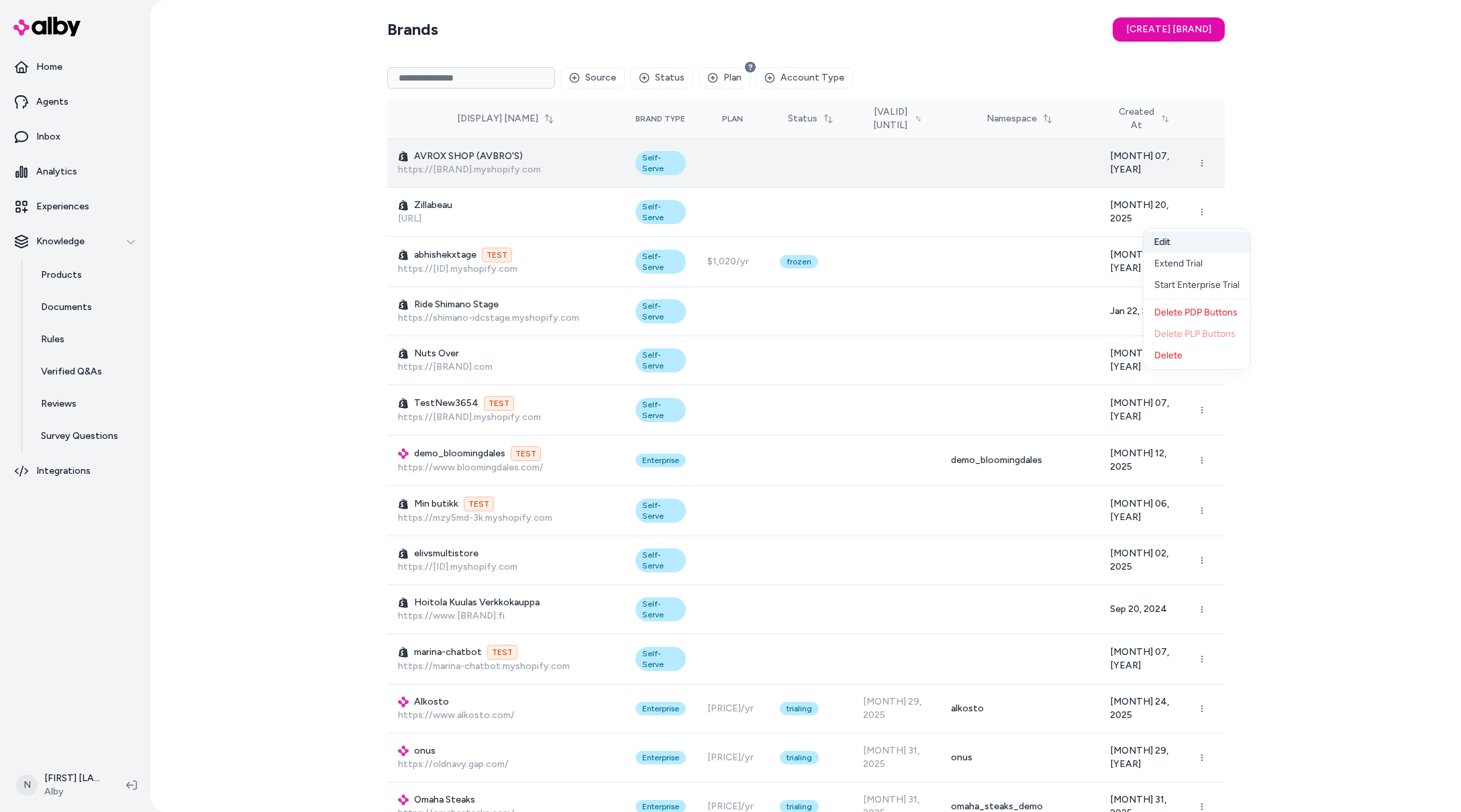 click on "Edit" at bounding box center (1197, 242) 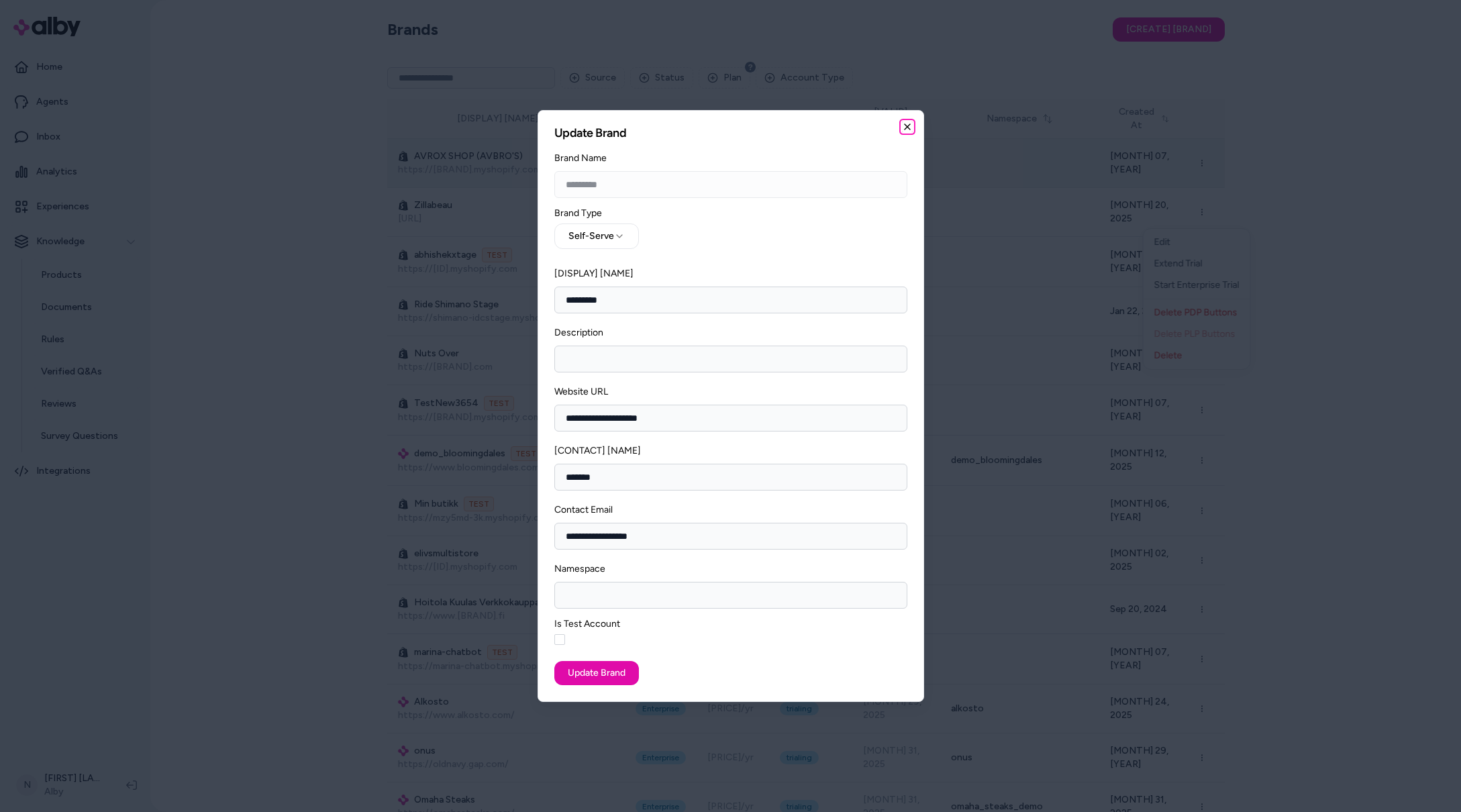 click 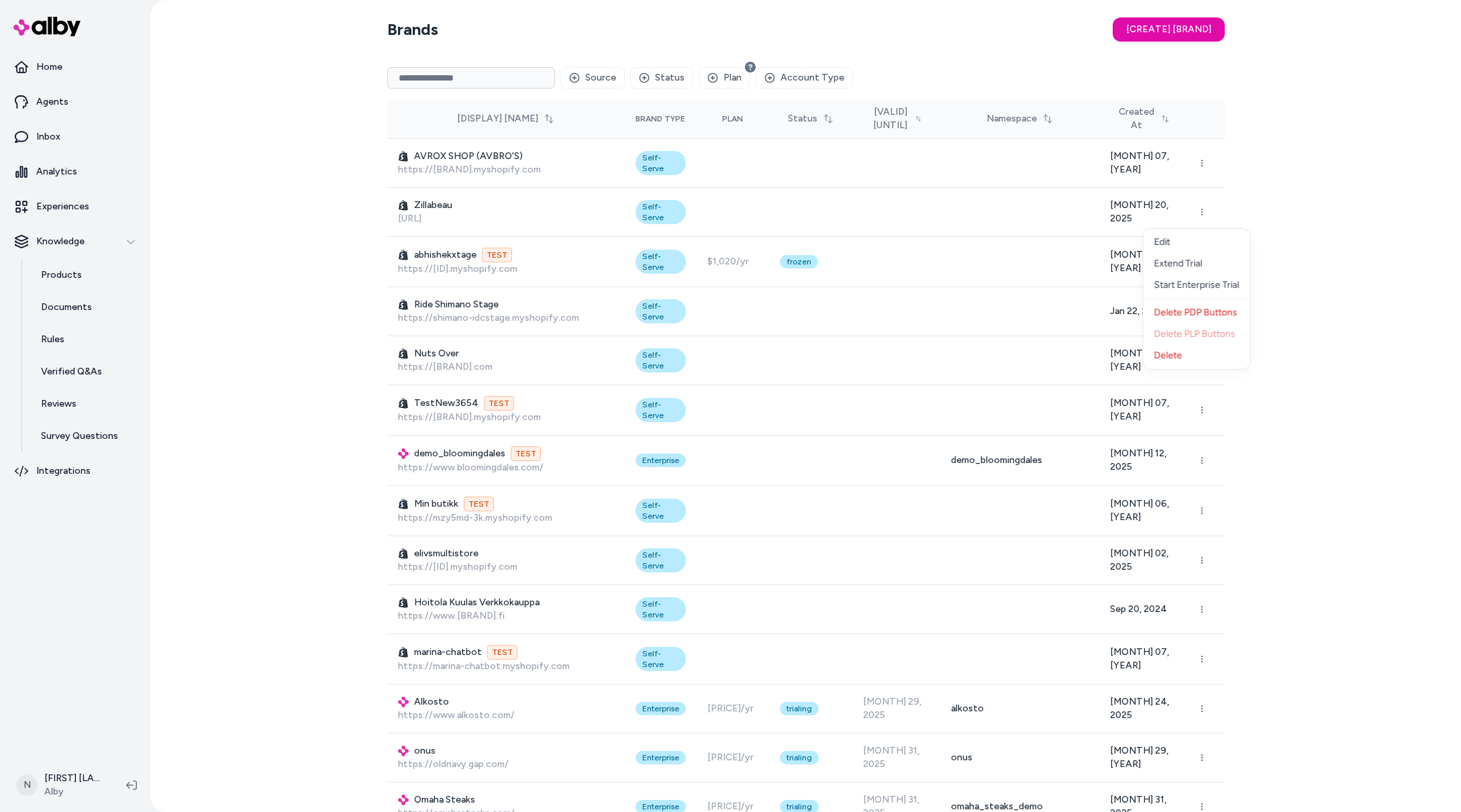 click on "Home Agents Inbox Analytics Experiences Knowledge Products Documents Rules Verified Q&As Reviews Survey Questions Integrations N Nicole Dallar-Malburg Alby Brands Create Brand Source Status Plan Account Type Display Name Brand Type Plan Status Valid Until Namespace Created At AVROX SHOP (AVBRO'S) https://avroxstore.myshopify.com Self-Serve Jun 07, 2025 Zillabeau https://zillabeau.com Self-Serve May 20, 2025 abhishekxtage TEST https://4is7b5-m6.myshopify.com Self-Serve $1,020/yr frozen Feb 26, 2025 Ride Shimano Stage https://shimano-idcstage.myshopify.com Self-Serve Jan 22, 2025 Nuts Over https://nutsover.com Self-Serve May 19, 2025 TestNew3654 TEST https://testnew3654.myshopify.com Self-Serve Apr 07, 2025 demo_bloomingdales TEST https://www.bloomingdales.com/ Enterprise demo_bloomingdales Mar 12, 2025 Min butikk TEST https://mzy5md-3k.myshopify.com Self-Serve Apr 06, 2025 elivsmultistore  https://elivsmultistore.myshopify.com Self-Serve Jun 02, 2025 Hoitola Kuulas Verkkokauppa https://www.hoitolakuulas.fi QVC" at bounding box center (730, 406) 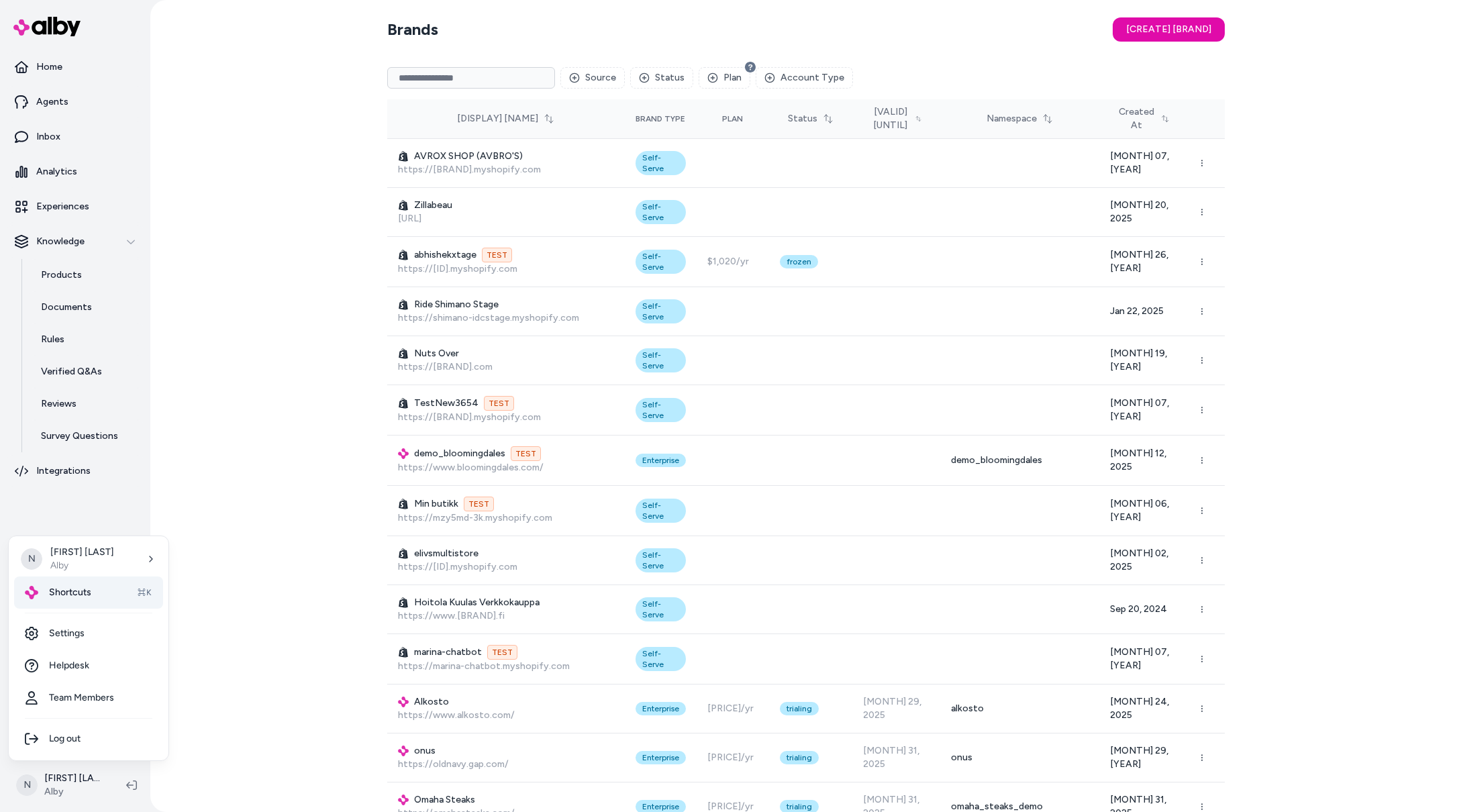 click on "Shortcuts ⌘K" at bounding box center [89, 593] 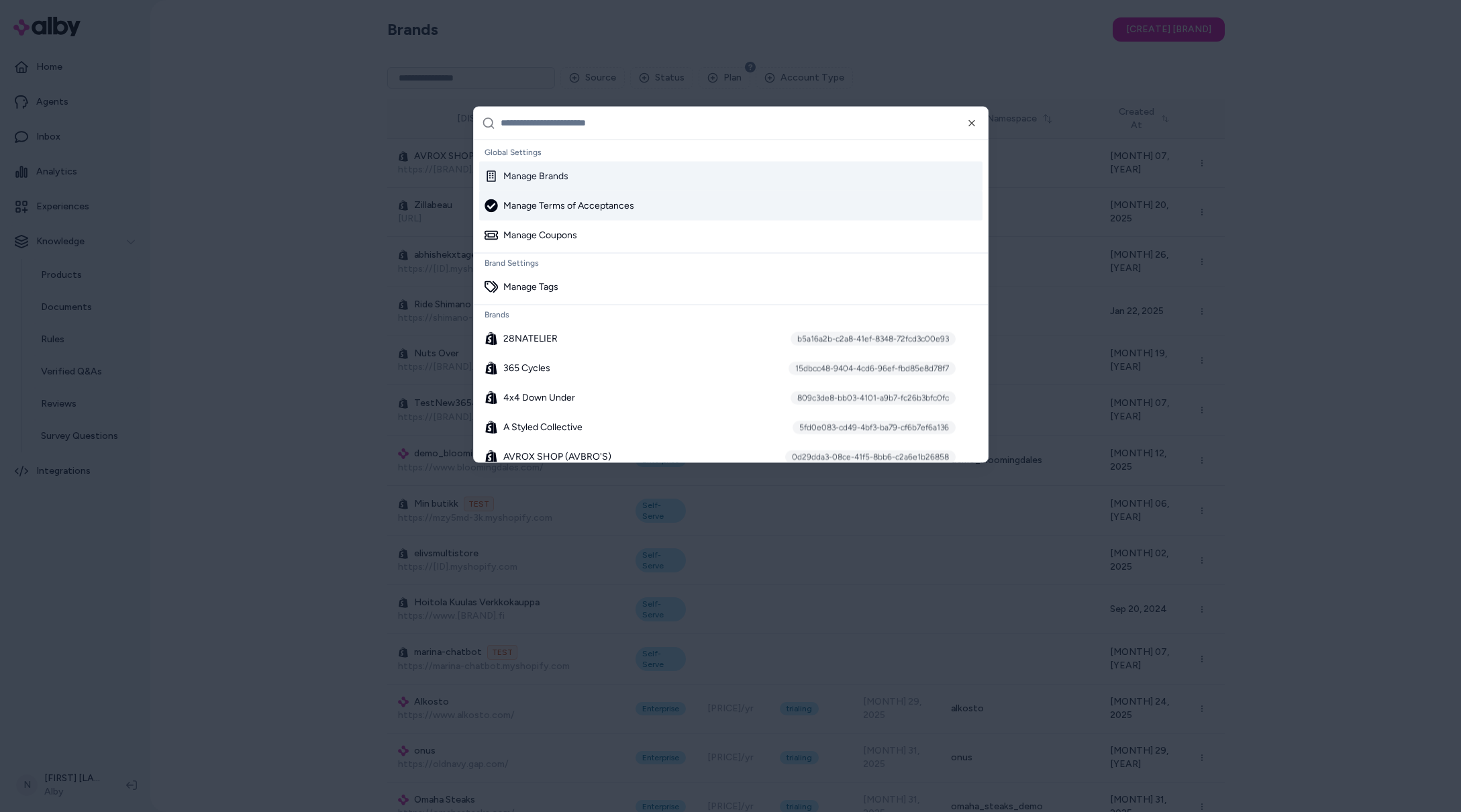 paste on "**********" 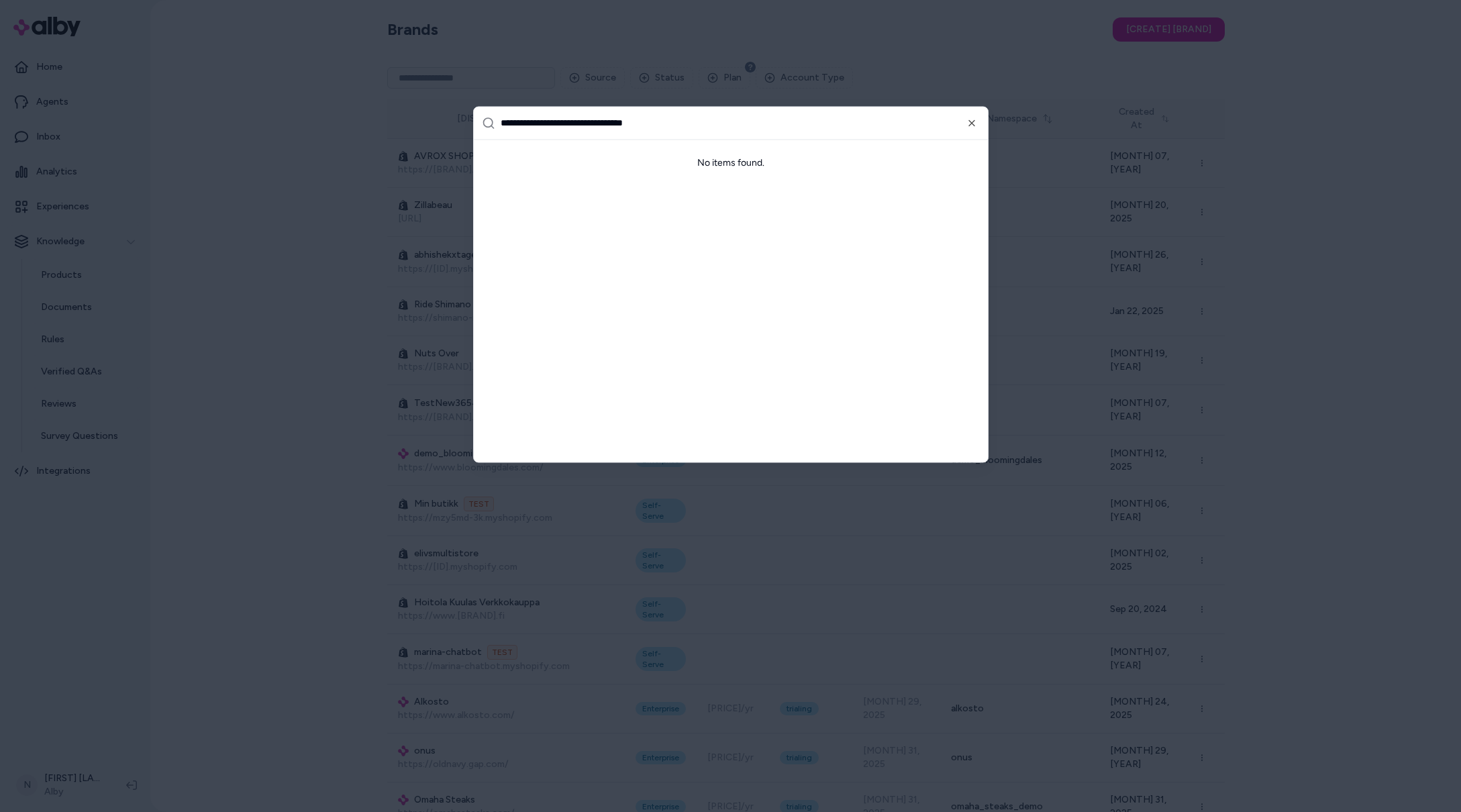 click on "**********" at bounding box center (740, 123) 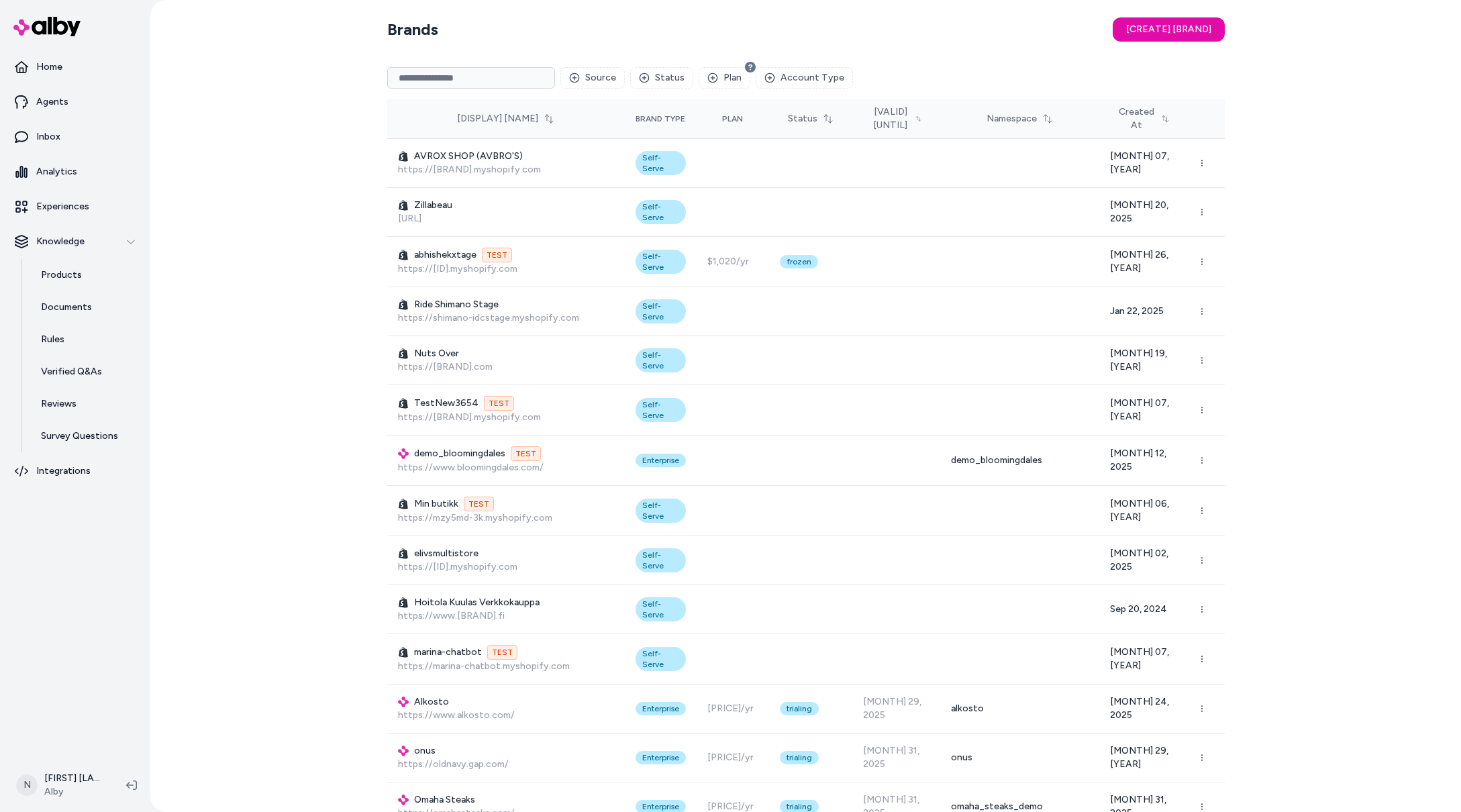 click on "Home Agents Inbox Analytics Experiences Knowledge Products Documents Rules Verified Q&As Reviews Survey Questions Integrations N Nicole Dallar-Malburg Alby Brands Create Brand Source Status Plan Account Type Display Name Brand Type Plan Status Valid Until Namespace Created At AVROX SHOP (AVBRO'S) https://avroxstore.myshopify.com Self-Serve Jun 07, 2025 Zillabeau https://zillabeau.com Self-Serve May 20, 2025 abhishekxtage TEST https://4is7b5-m6.myshopify.com Self-Serve $1,020/yr frozen Feb 26, 2025 Ride Shimano Stage https://shimano-idcstage.myshopify.com Self-Serve Jan 22, 2025 Nuts Over https://nutsover.com Self-Serve May 19, 2025 TestNew3654 TEST https://testnew3654.myshopify.com Self-Serve Apr 07, 2025 demo_bloomingdales TEST https://www.bloomingdales.com/ Enterprise demo_bloomingdales Mar 12, 2025 Min butikk TEST https://mzy5md-3k.myshopify.com Self-Serve Apr 06, 2025 elivsmultistore  https://elivsmultistore.myshopify.com Self-Serve Jun 02, 2025 Hoitola Kuulas Verkkokauppa https://www.hoitolakuulas.fi QVC" at bounding box center [730, 406] 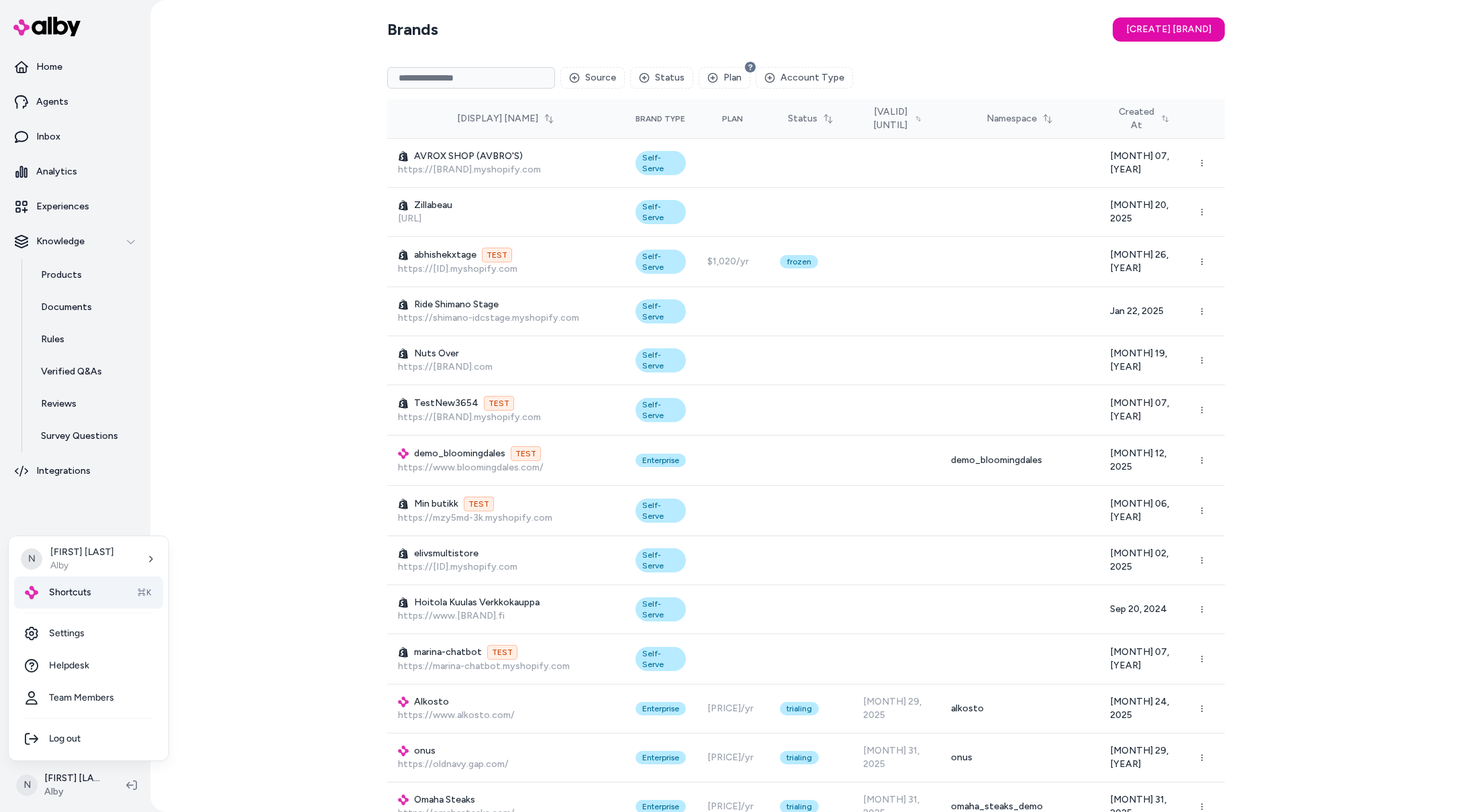 click on "Shortcuts ⌘K" at bounding box center (89, 593) 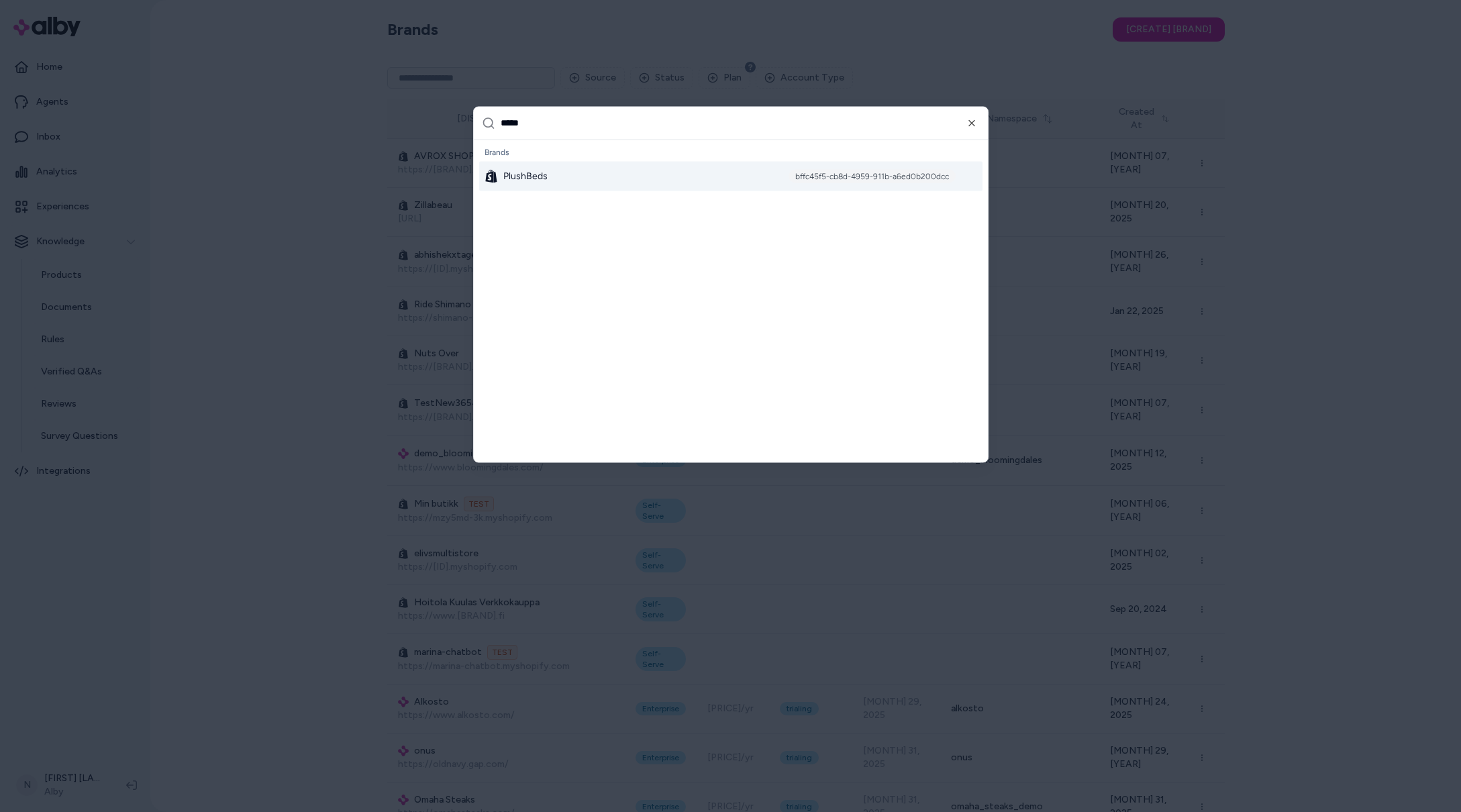 type on "*****" 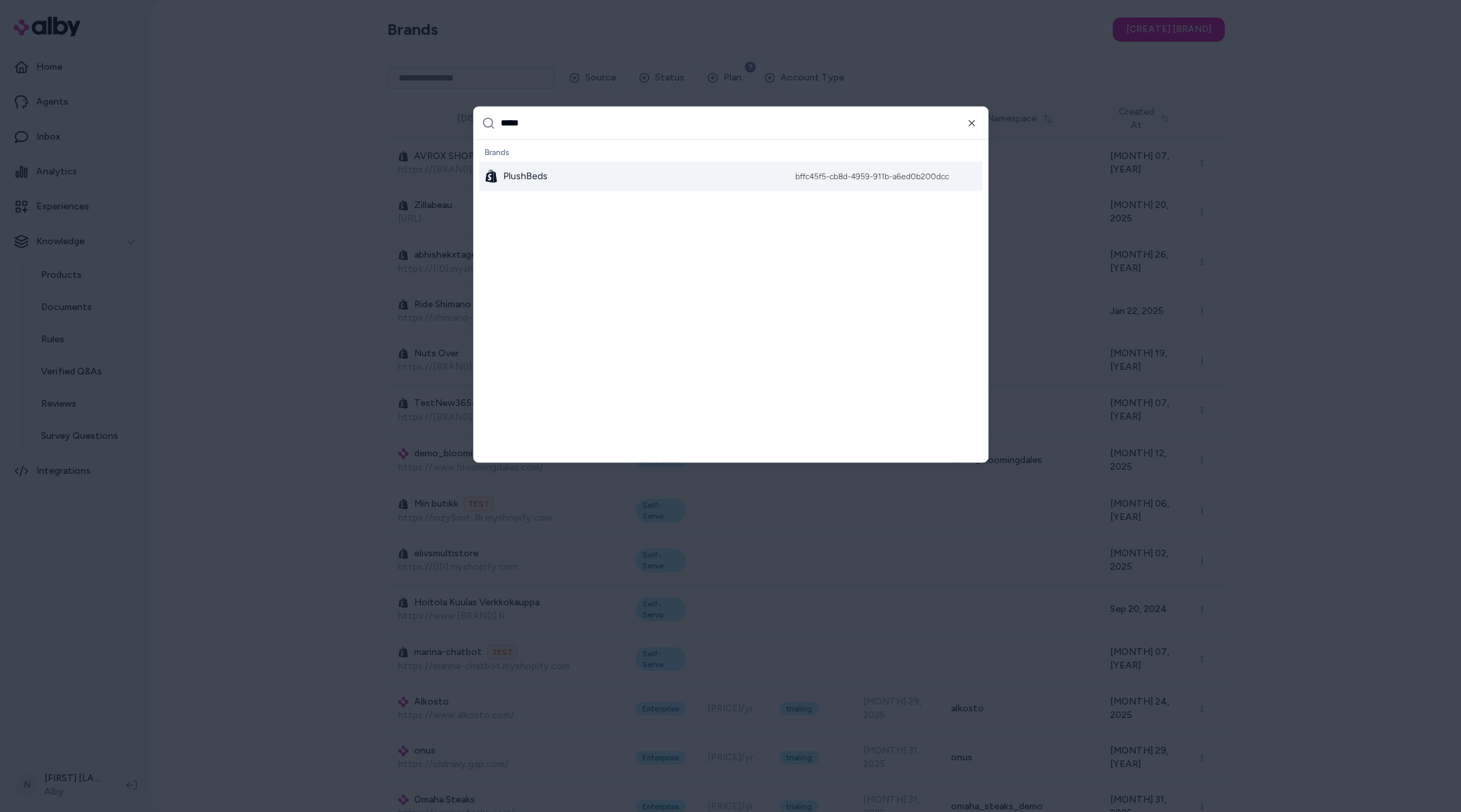 click on "PlushBeds bffc45f5-cb8d-4959-911b-a6ed0b200dcc" at bounding box center (731, 176) 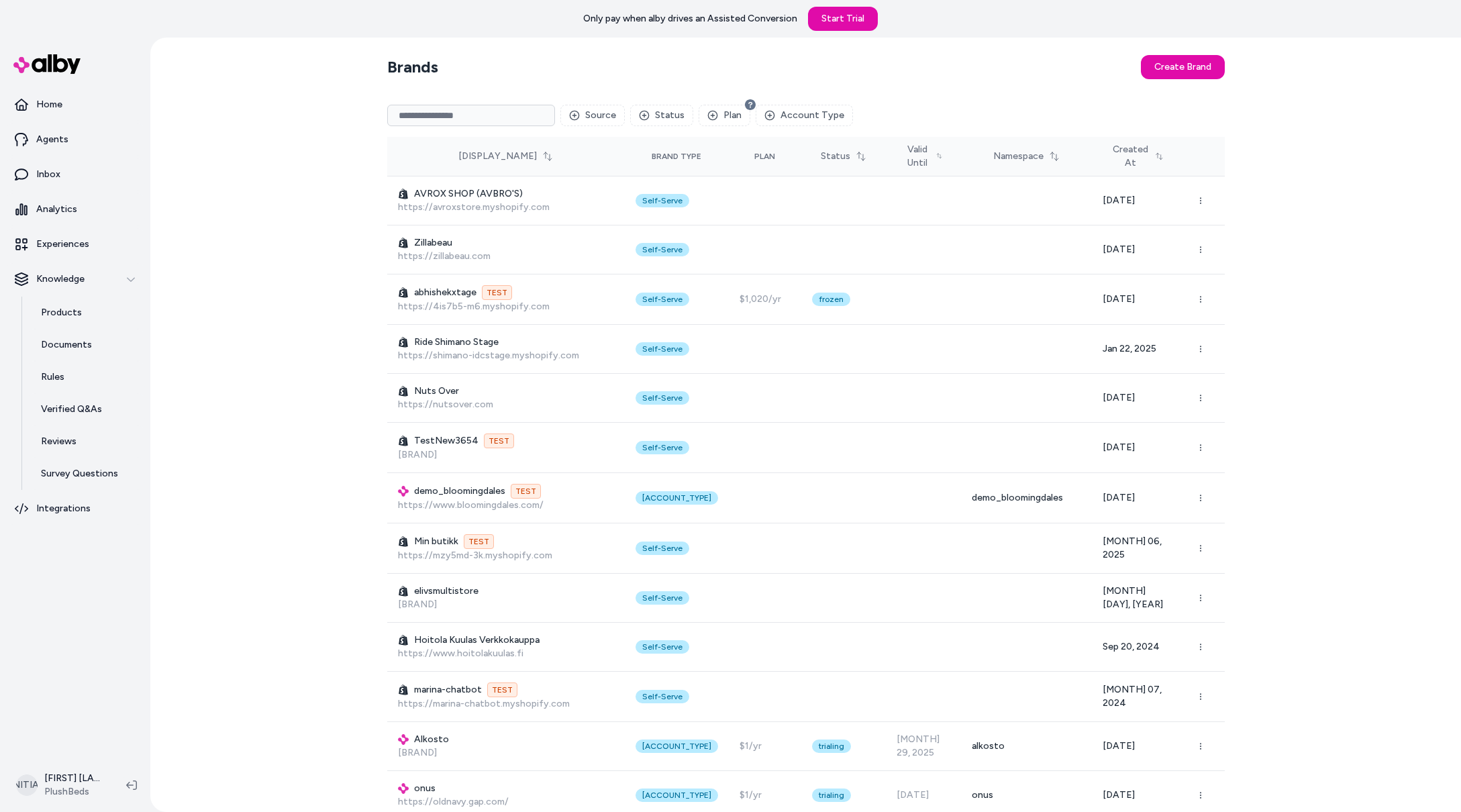 scroll, scrollTop: 0, scrollLeft: 0, axis: both 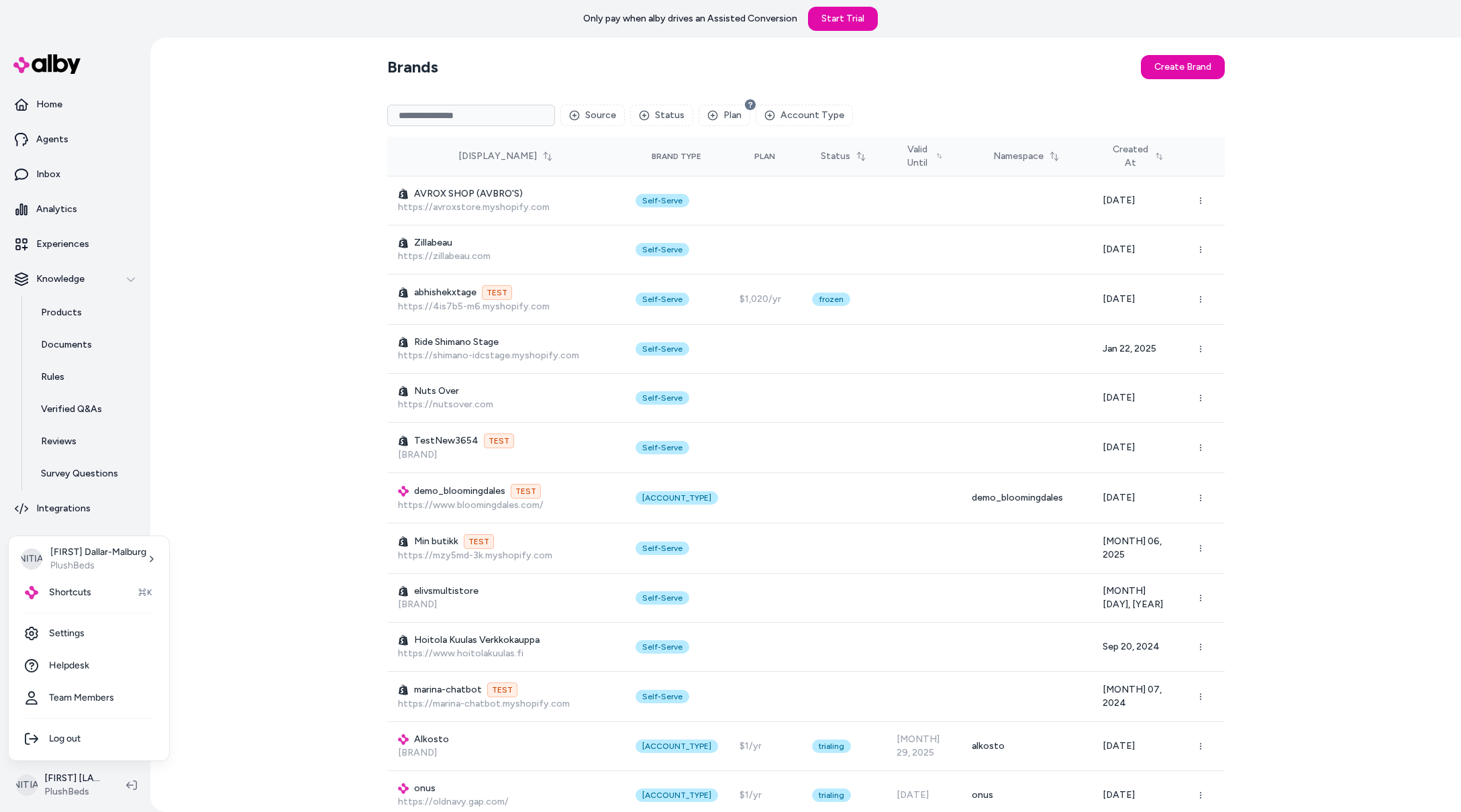 type 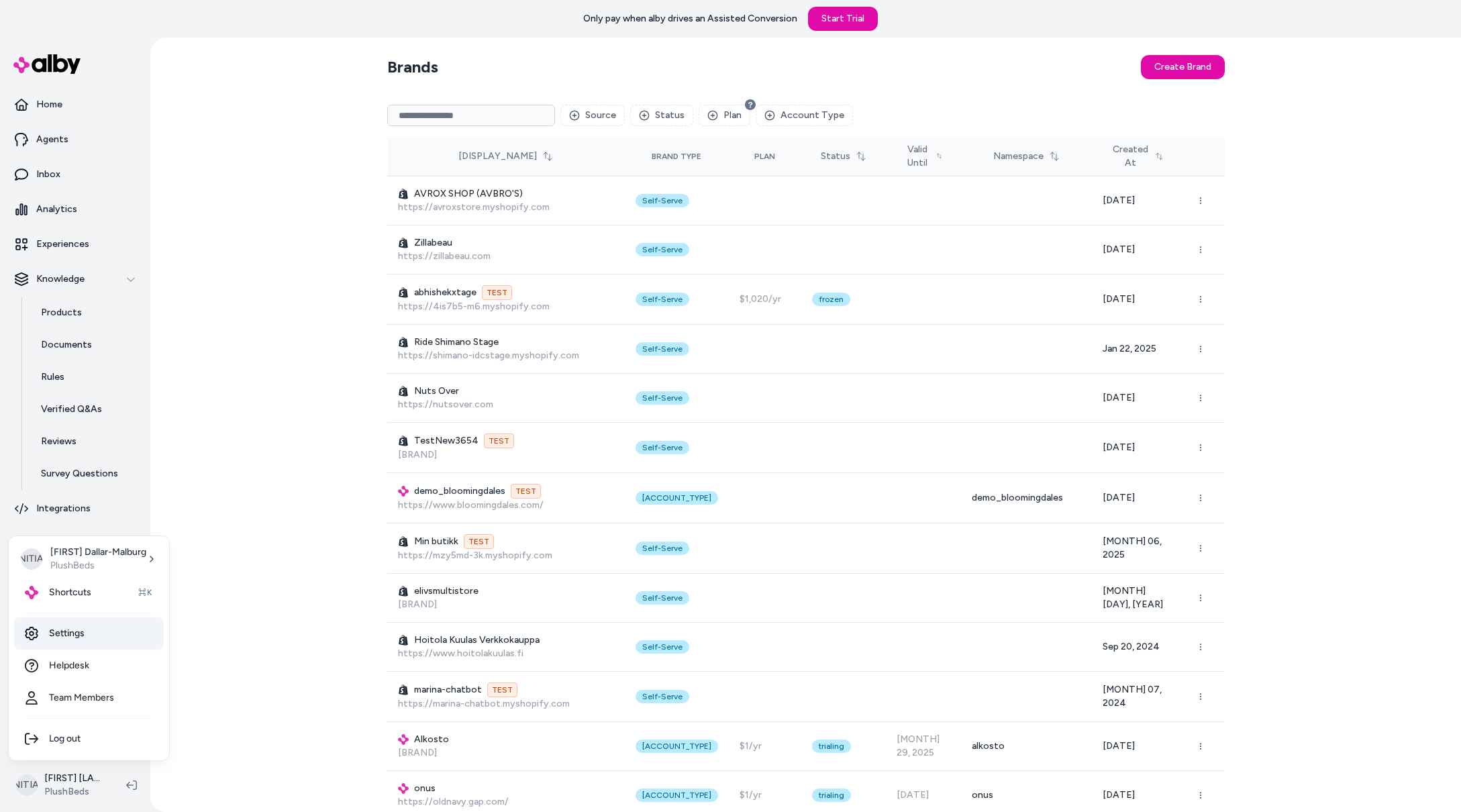 click on "Settings" at bounding box center (89, 633) 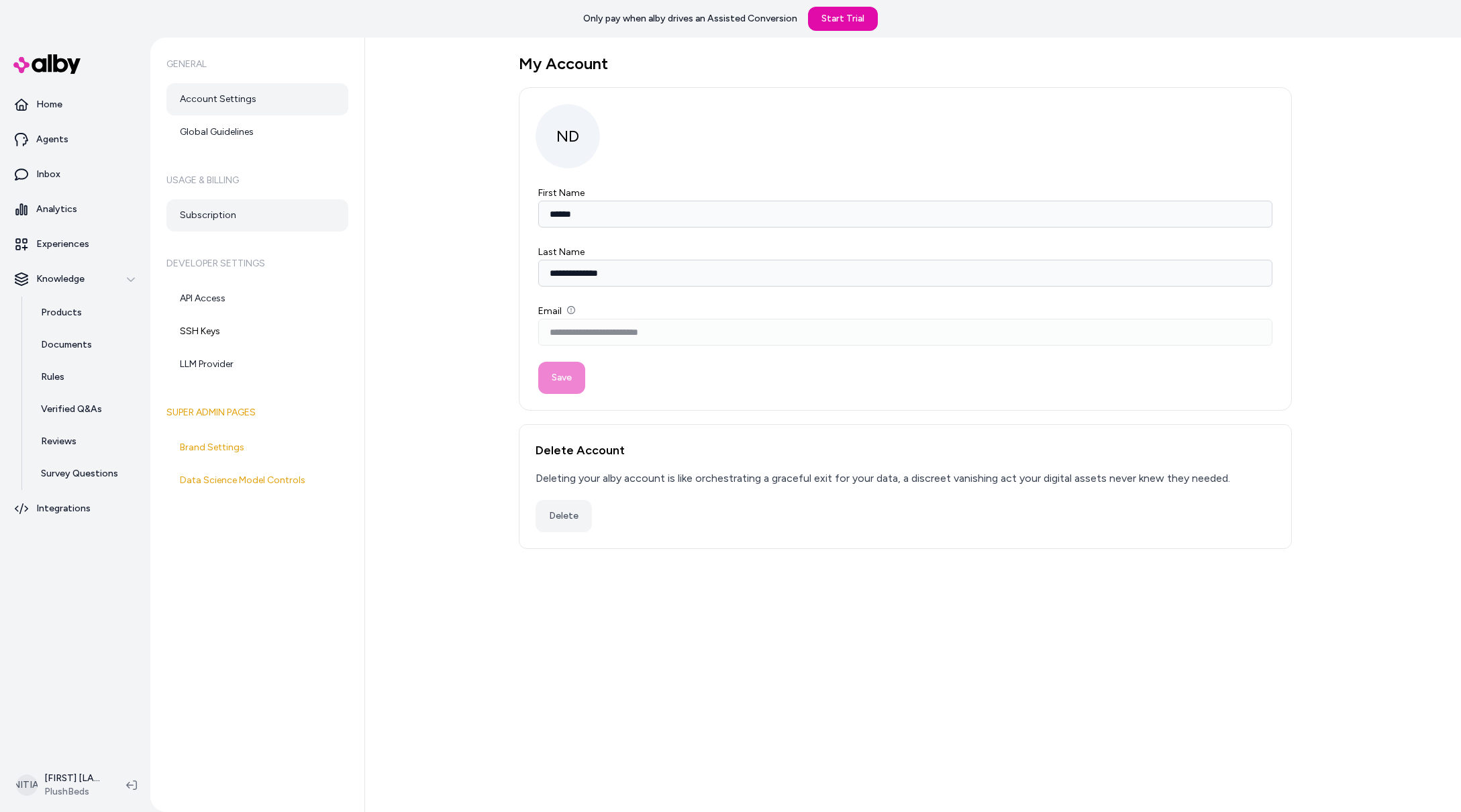 click on "Subscription" at bounding box center (257, 215) 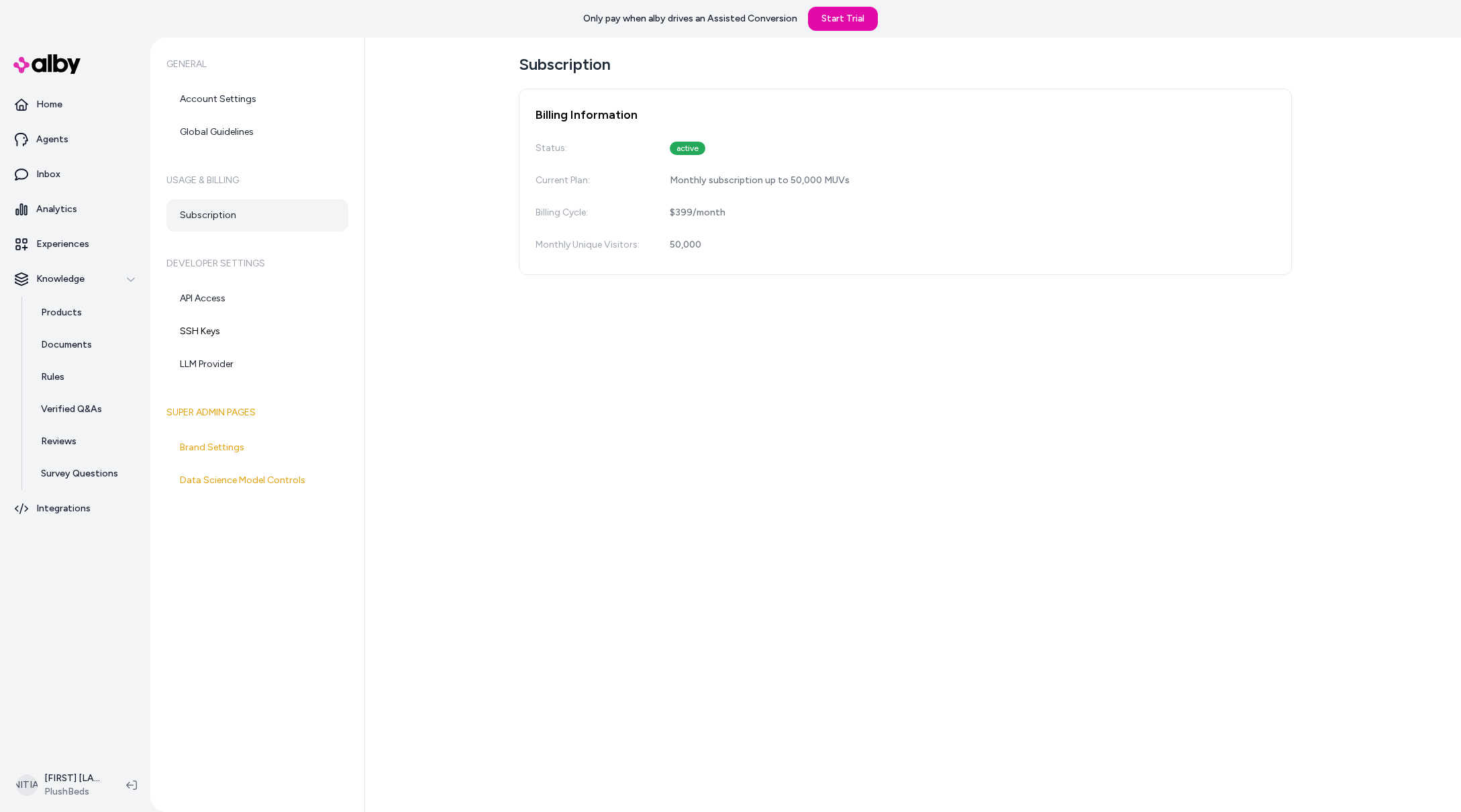 click on "Monthly Unique Visitors:" at bounding box center [589, 245] 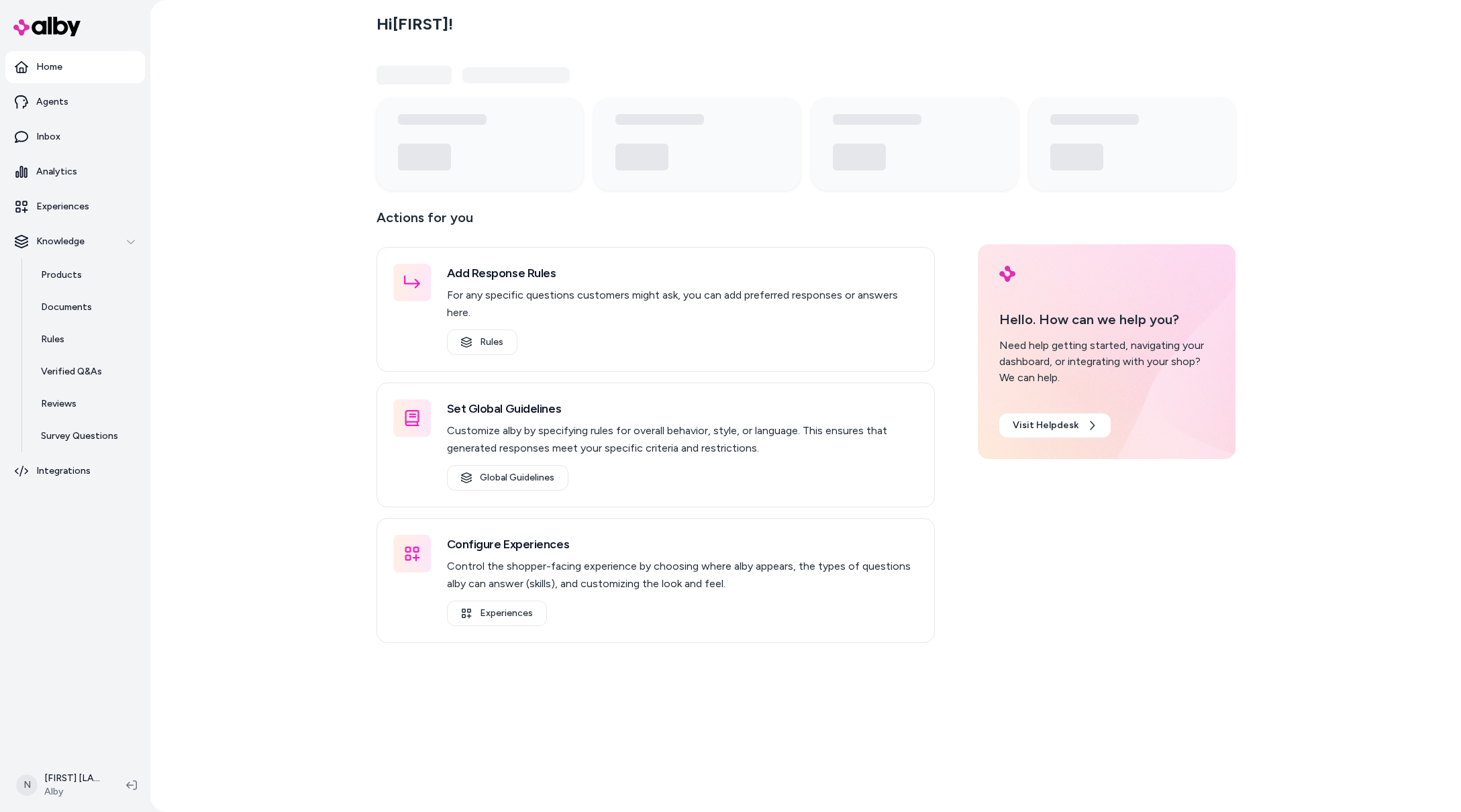 scroll, scrollTop: 0, scrollLeft: 0, axis: both 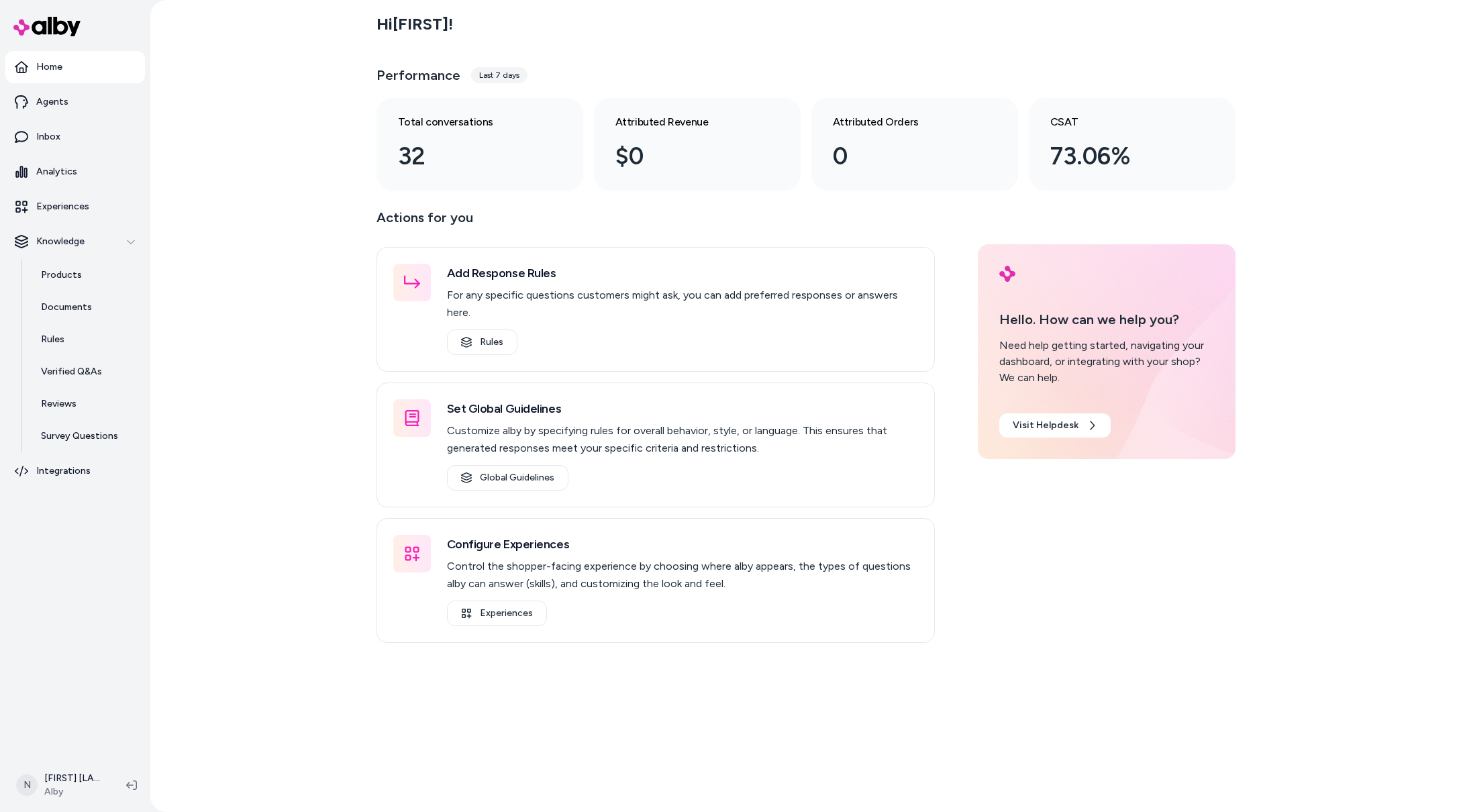 click on "Home Agents Inbox Analytics Experiences Knowledge Products Documents Rules Verified Q&As Reviews Survey Questions Integrations N [FIRST] [LAST] Hi  [FIRST] ! Performance Last 7 days Total conversations   32 Attributed Revenue   $0 Attributed Orders   0 CSAT   73.06% Actions for you Add Response Rules For any specific questions customers might ask, you can add preferred responses or answers here. Rules Set Global Guidelines Customize alby by specifying rules for overall behavior, style, or language. This ensures that generated responses meet your specific criteria and restrictions. Global Guidelines Configure Experiences Control the shopper-facing experience by choosing where alby appears, the types of questions alby can answer (skills), and customizing the look and feel. Experiences Hello. How can we help you? Need help getting started, navigating your dashboard, or integrating with your shop? We can help. Visit Helpdesk" at bounding box center [730, 406] 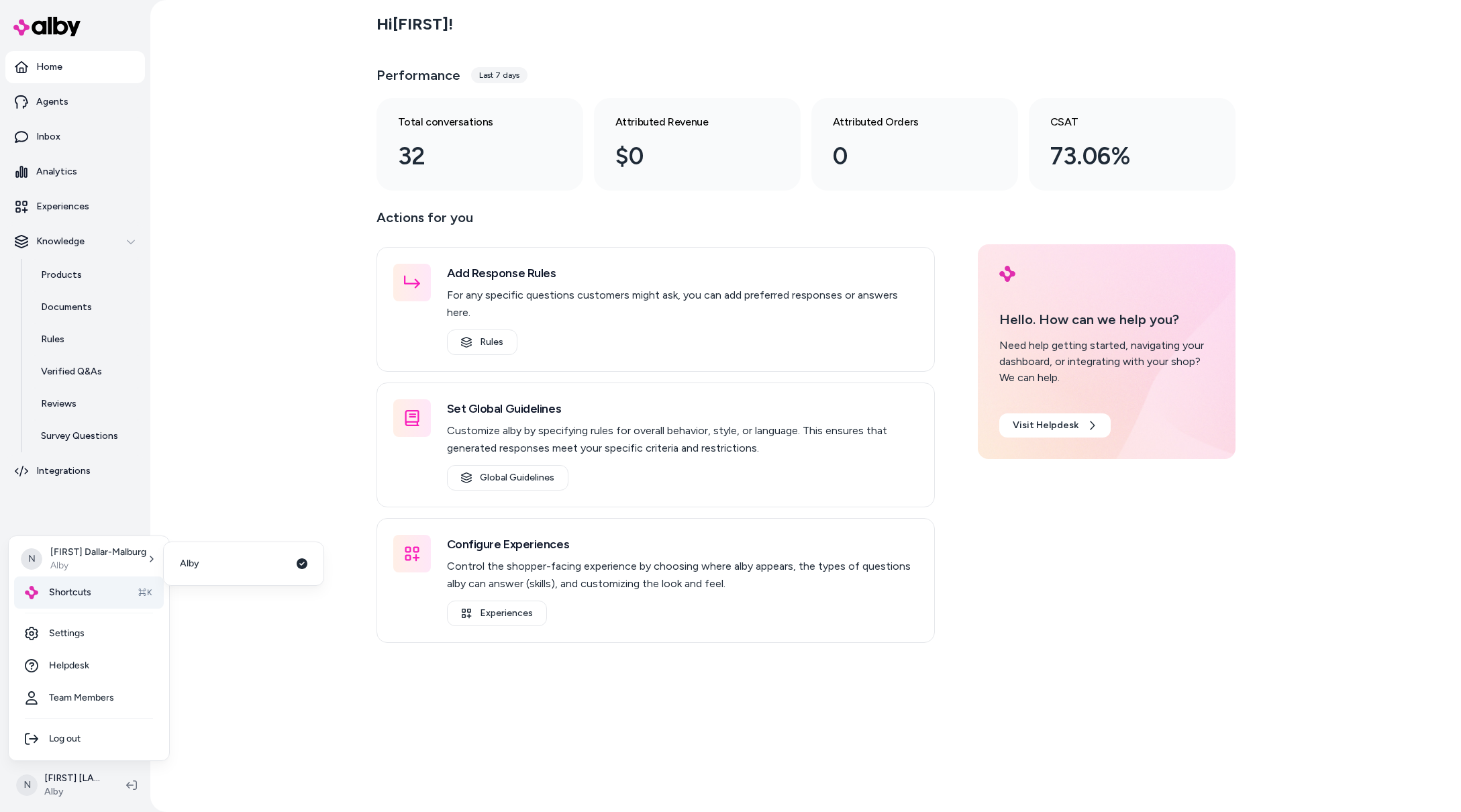 click on "Shortcuts ⌘K" at bounding box center [89, 593] 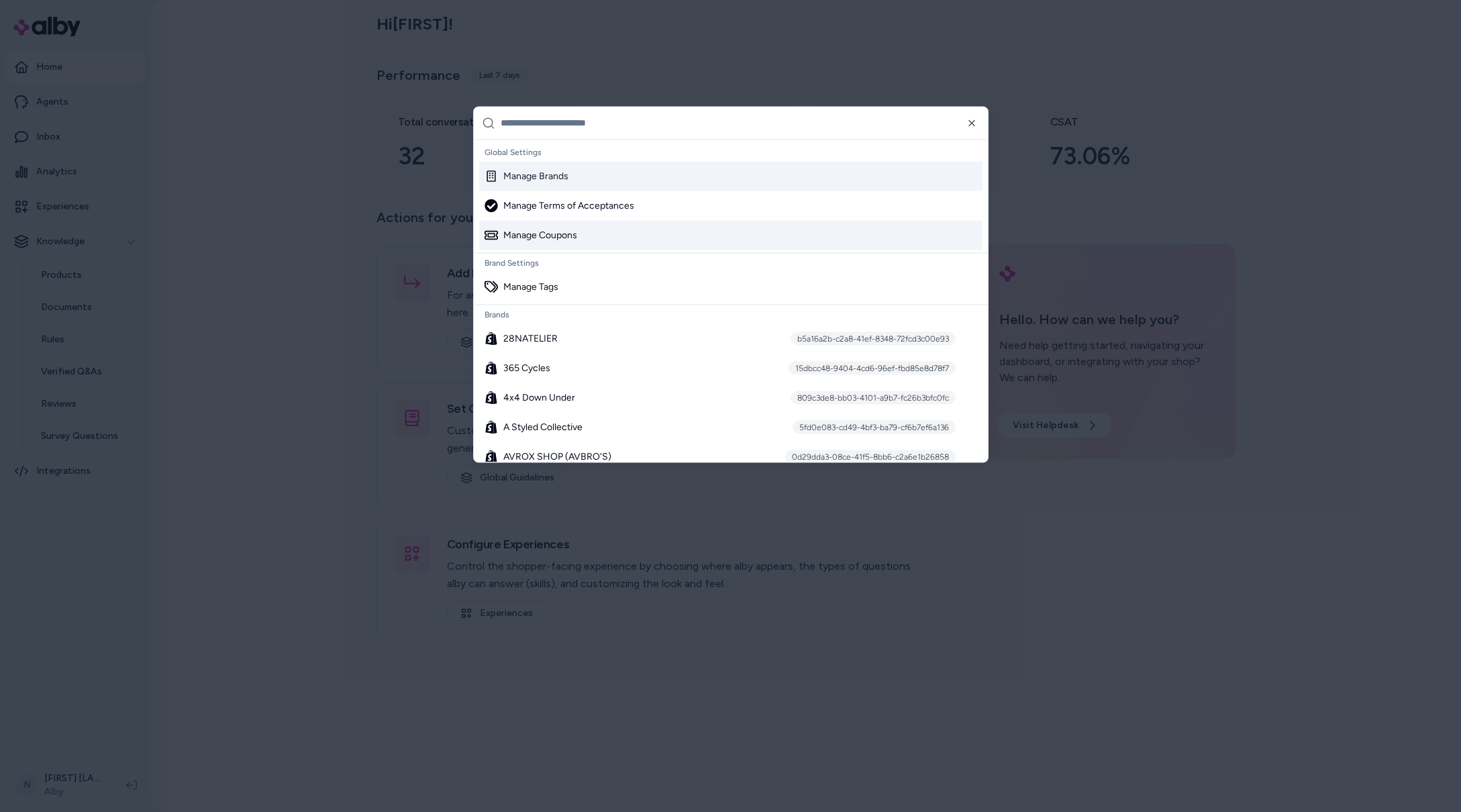 paste on "**********" 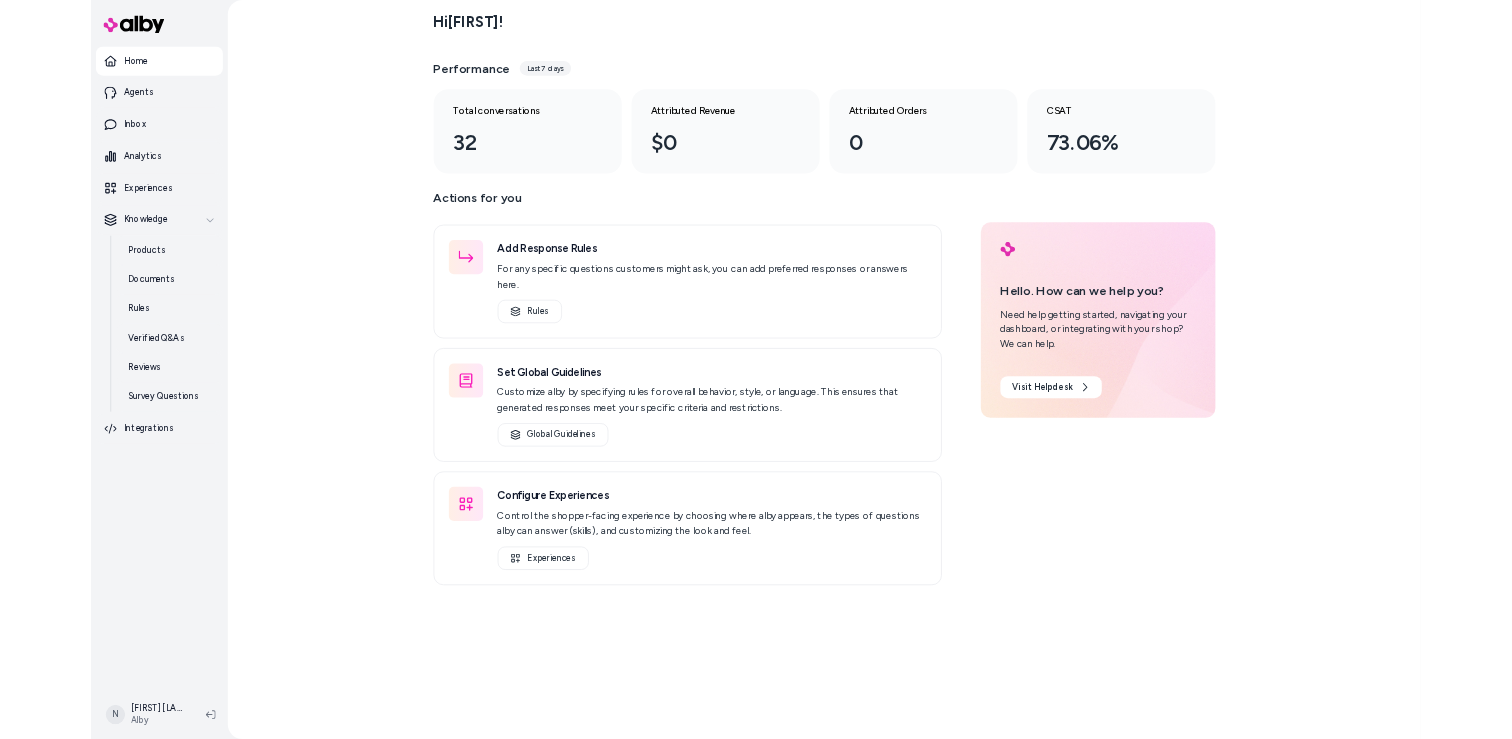 scroll, scrollTop: 0, scrollLeft: 0, axis: both 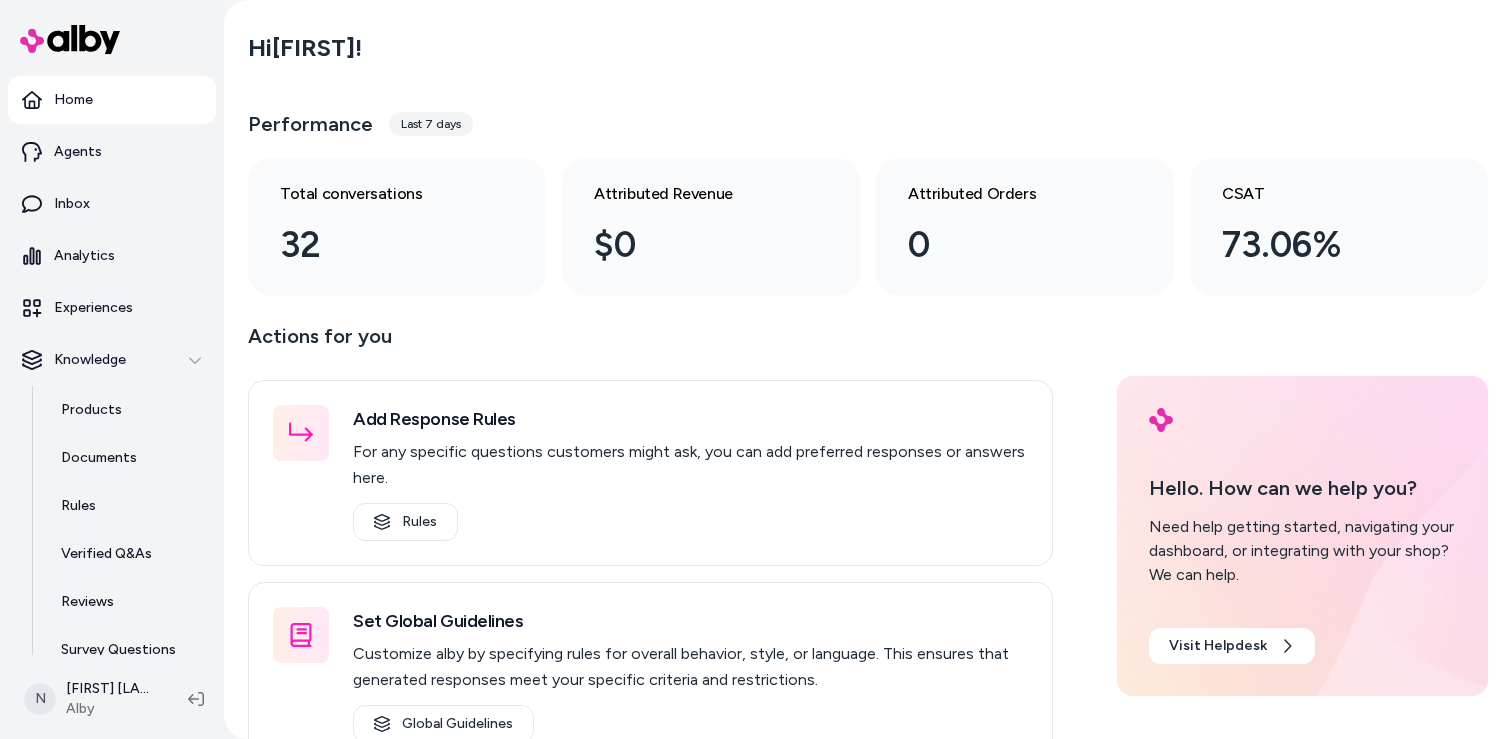 click on "Home Agents Inbox Analytics Experiences Knowledge Products Documents Rules Verified Q&As Reviews Survey Questions Integrations N [FIRST] [LAST] [LAST] Hi  [FIRST] ! Performance Last 7 days Total conversations   32 Attributed Revenue   $0 Attributed Orders   0 CSAT   73.06% Actions for you Add Response Rules For any specific questions customers might ask, you can add preferred responses or answers here. Rules Set Global Guidelines Customize alby by specifying rules for overall behavior, style, or language. This ensures that generated responses meet your specific criteria and restrictions. Global Guidelines Configure Experiences Control the shopper-facing experience by choosing where alby appears, the types of questions alby can answer (skills), and customizing the look and feel. Experiences Hello. How can we help you? Need help getting started, navigating your dashboard, or integrating with your shop? We can help. Visit Helpdesk" at bounding box center (756, 369) 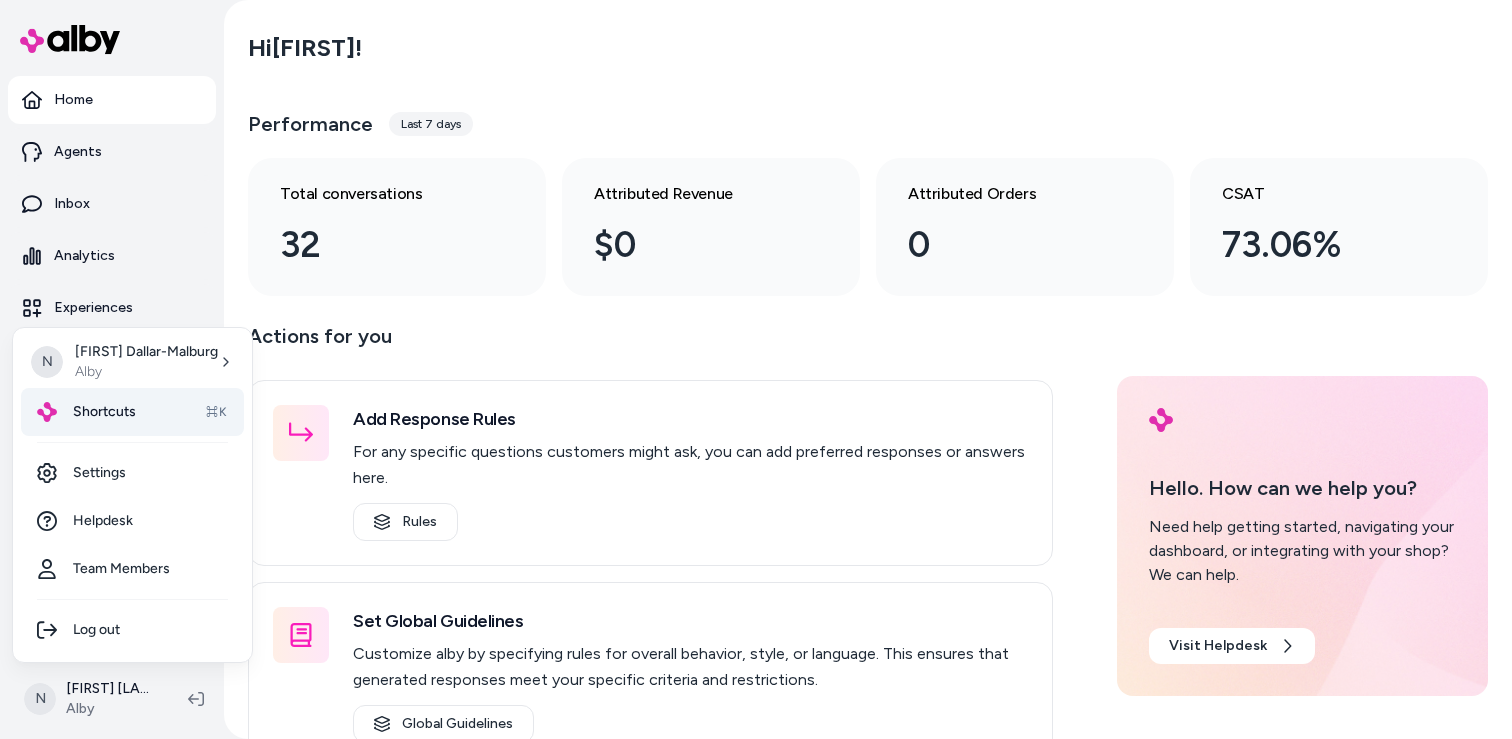 click on "Shortcuts" at bounding box center (104, 412) 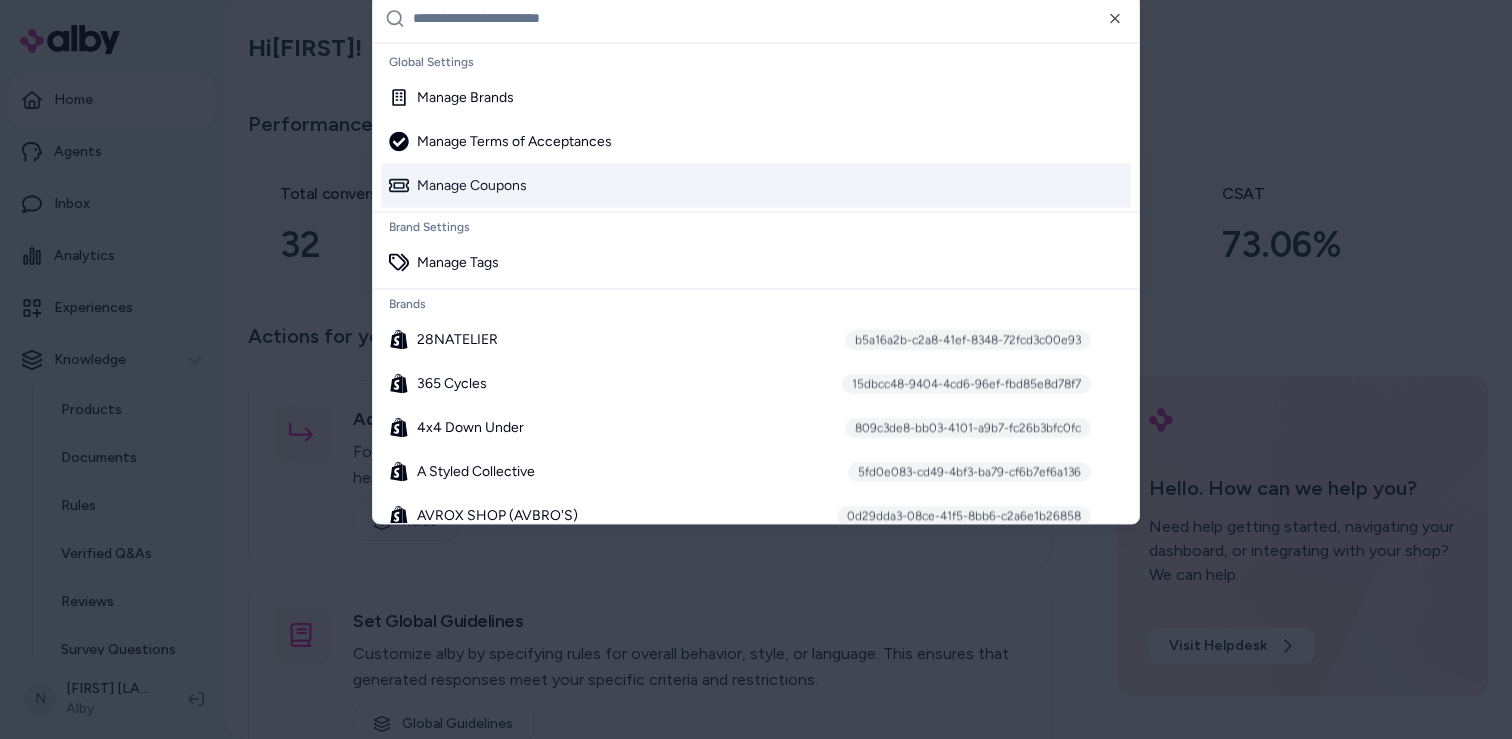paste on "**********" 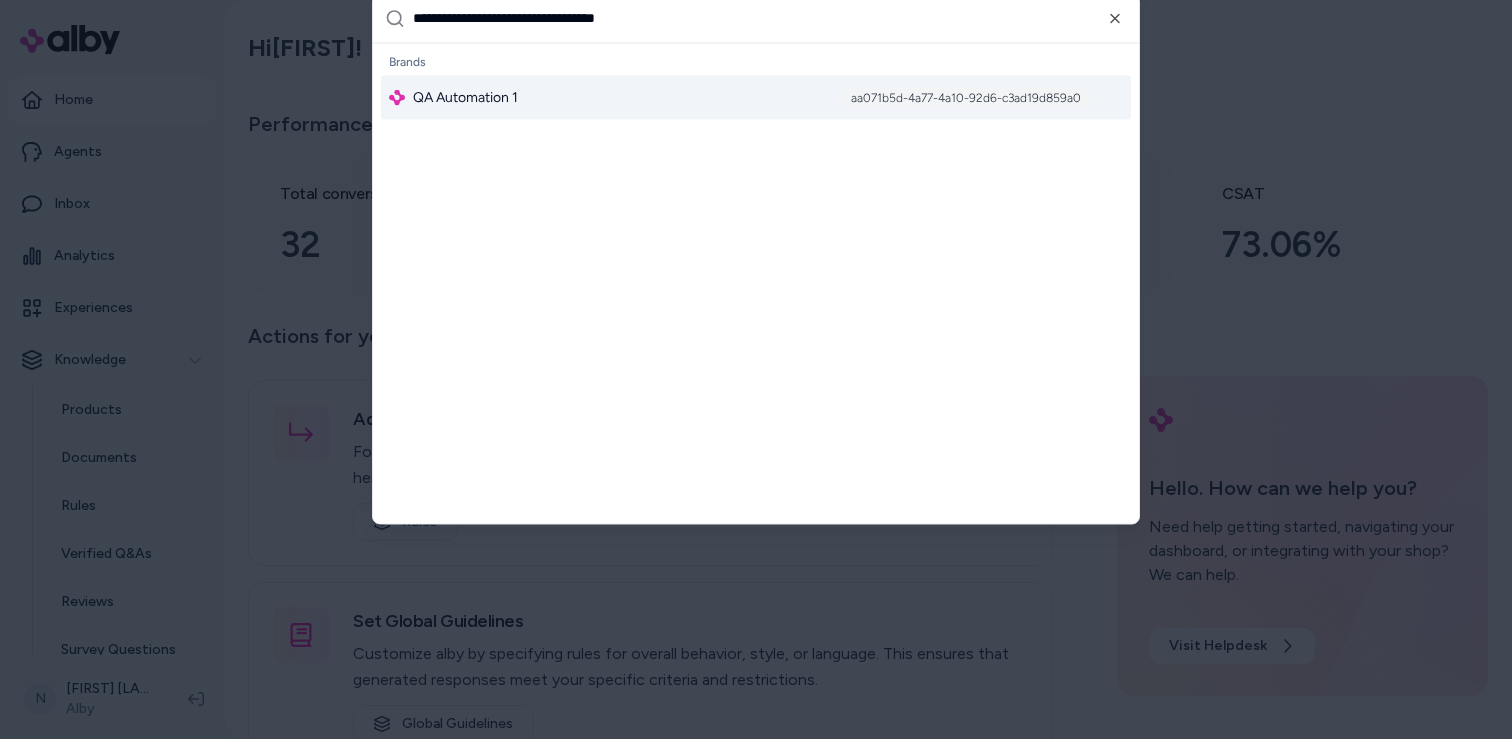 type on "**********" 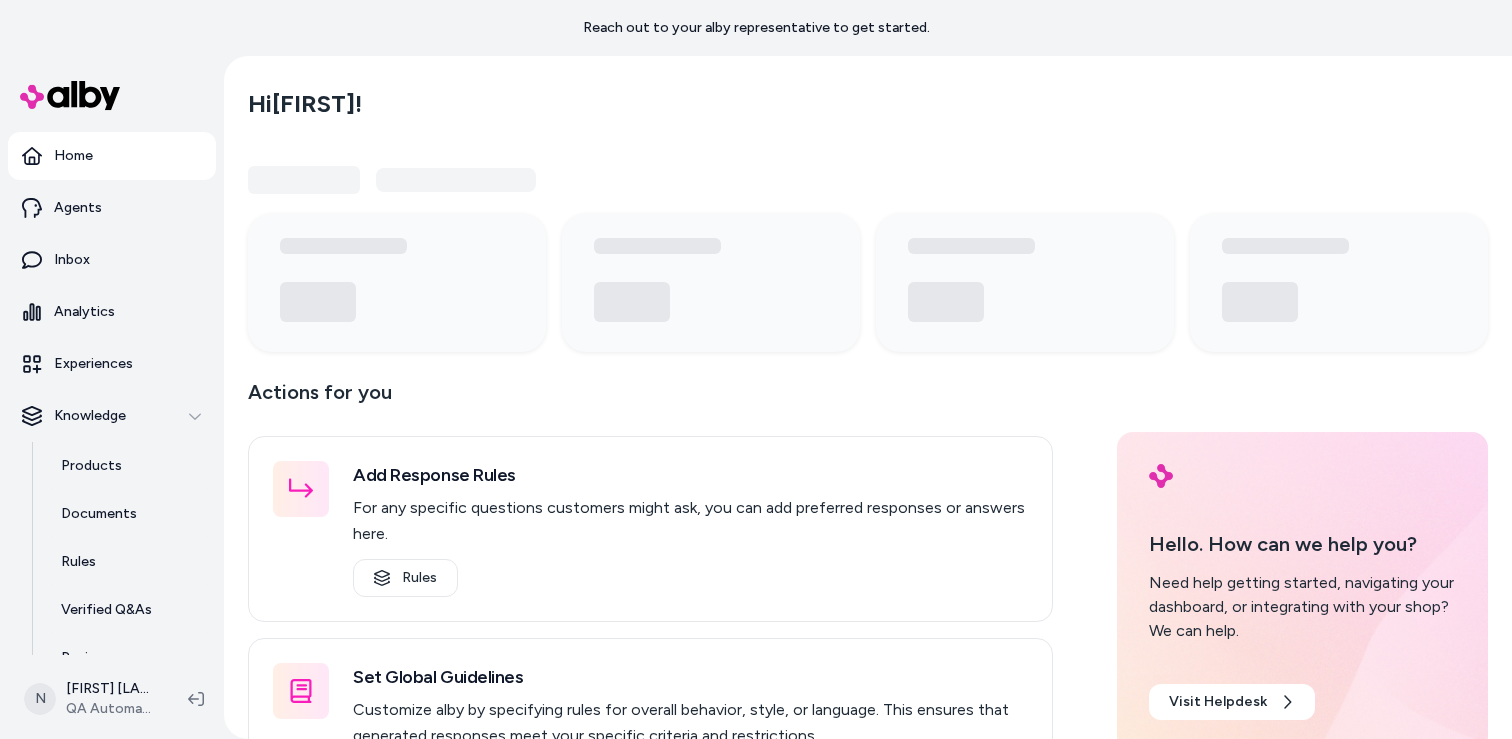 scroll, scrollTop: 0, scrollLeft: 0, axis: both 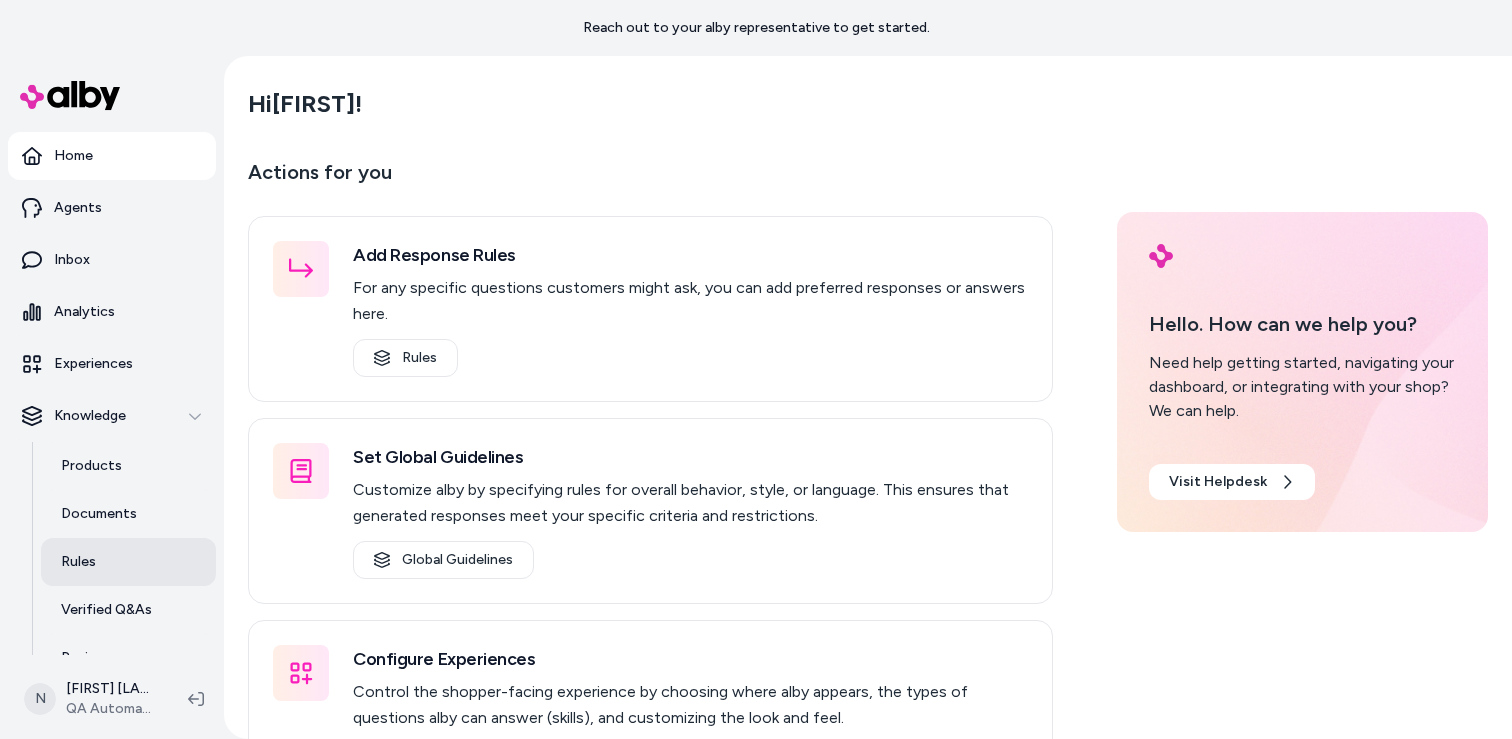 click on "Knowledge Products Documents Rules Verified Q&As Reviews Survey Questions" at bounding box center (112, 561) 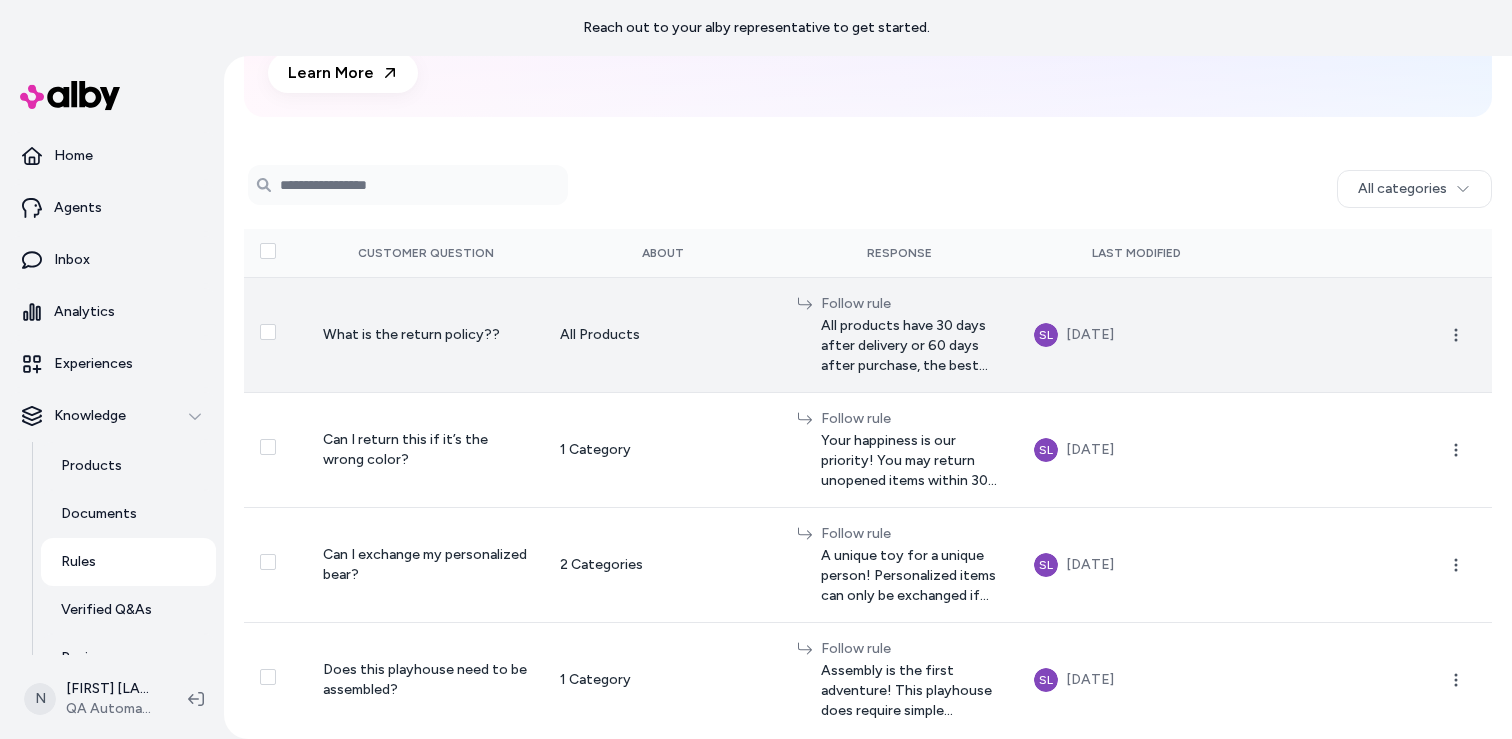 scroll, scrollTop: 209, scrollLeft: 0, axis: vertical 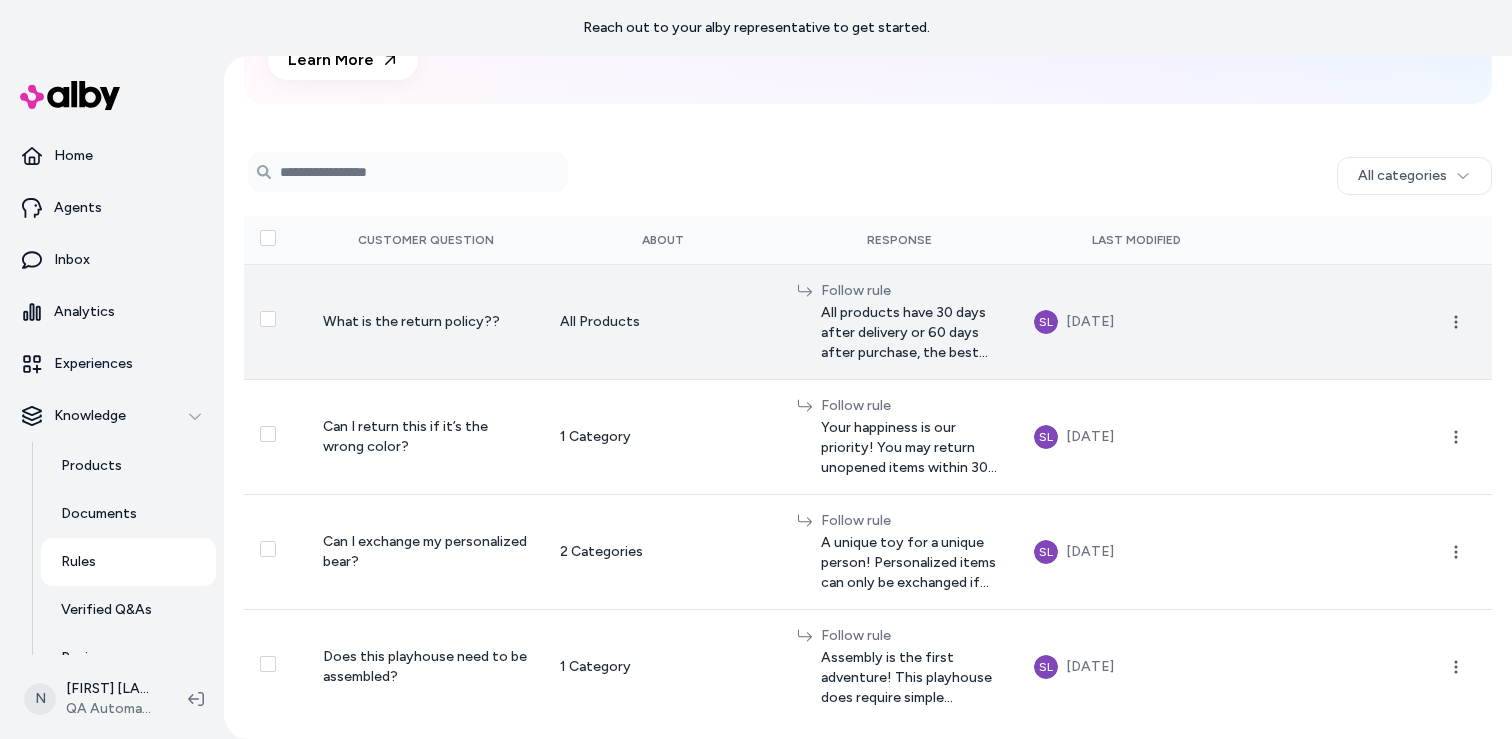 click on "All Products" at bounding box center (662, 322) 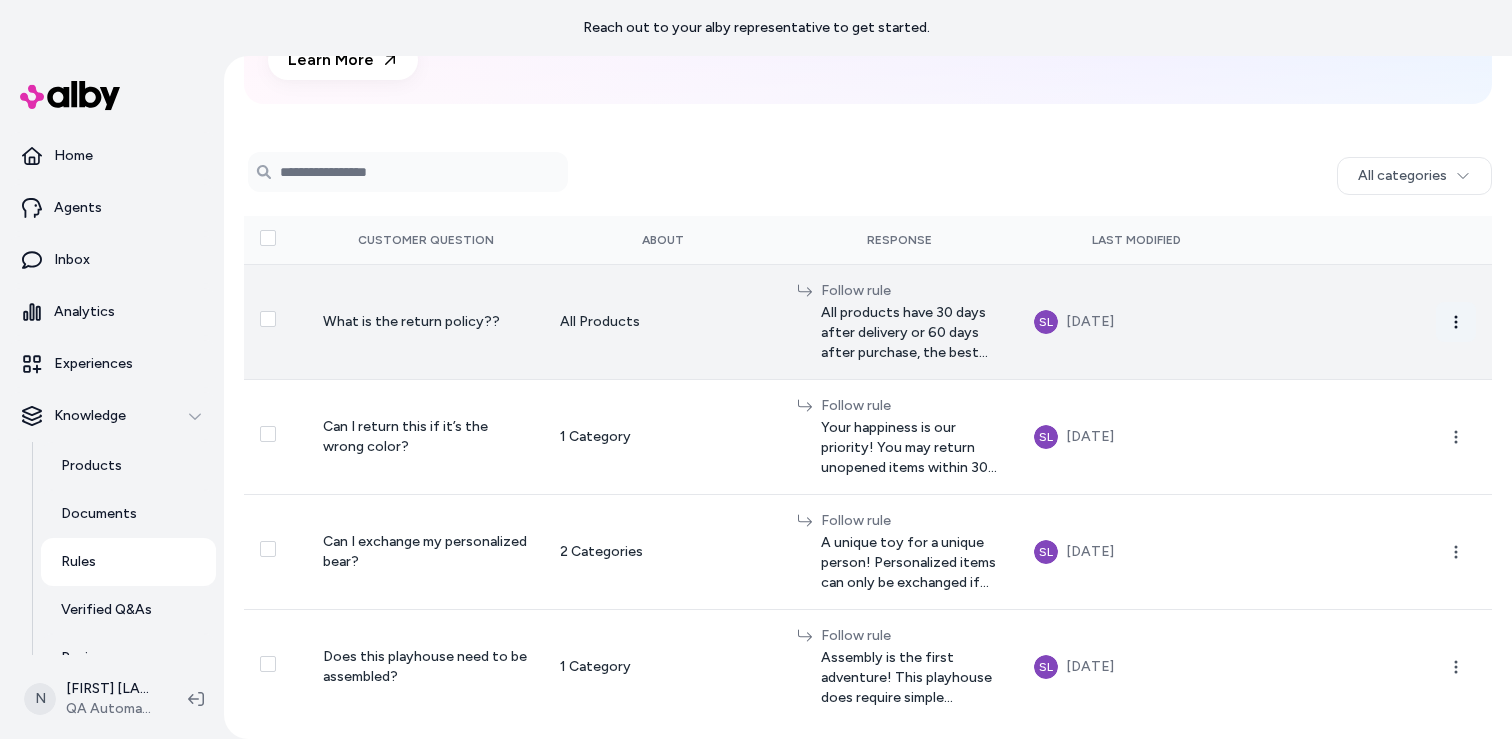 click 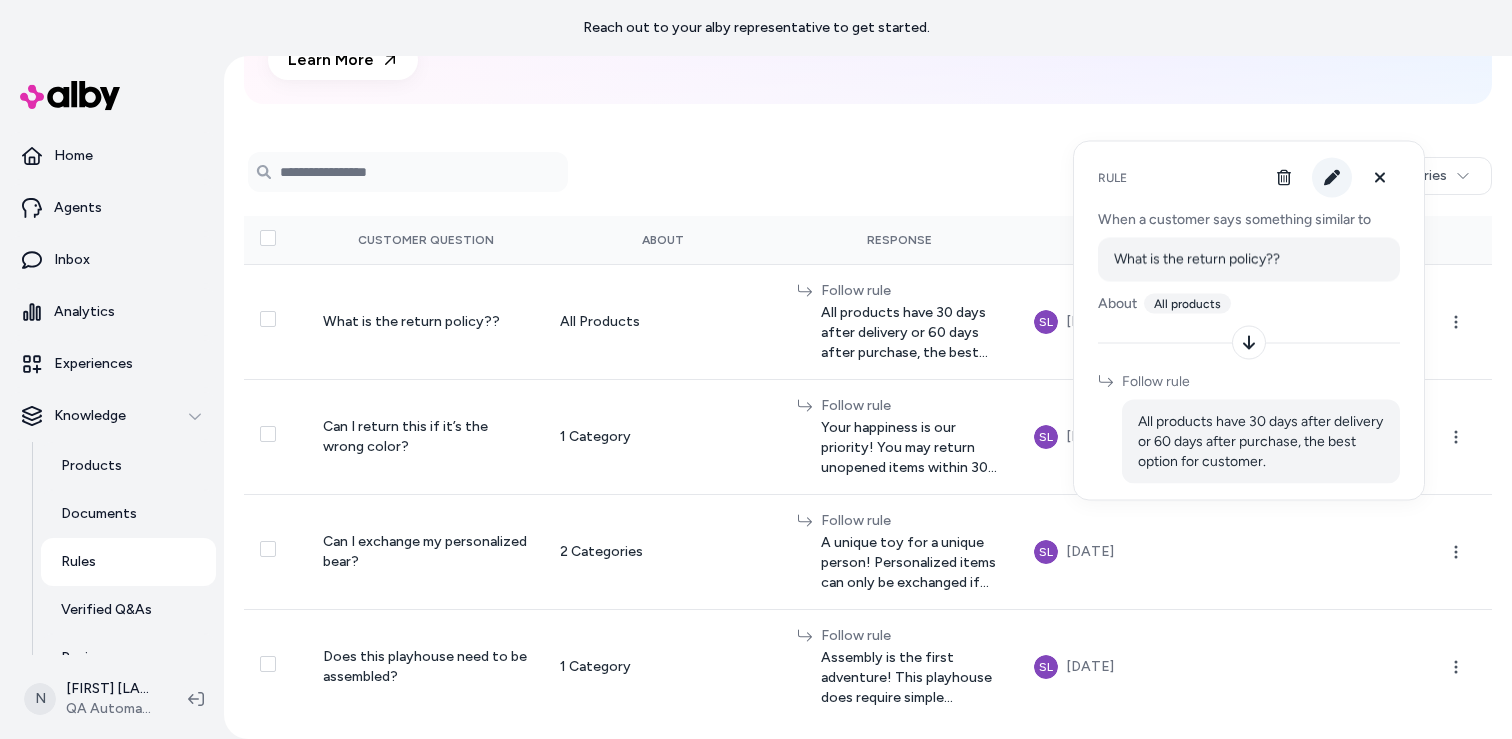 click 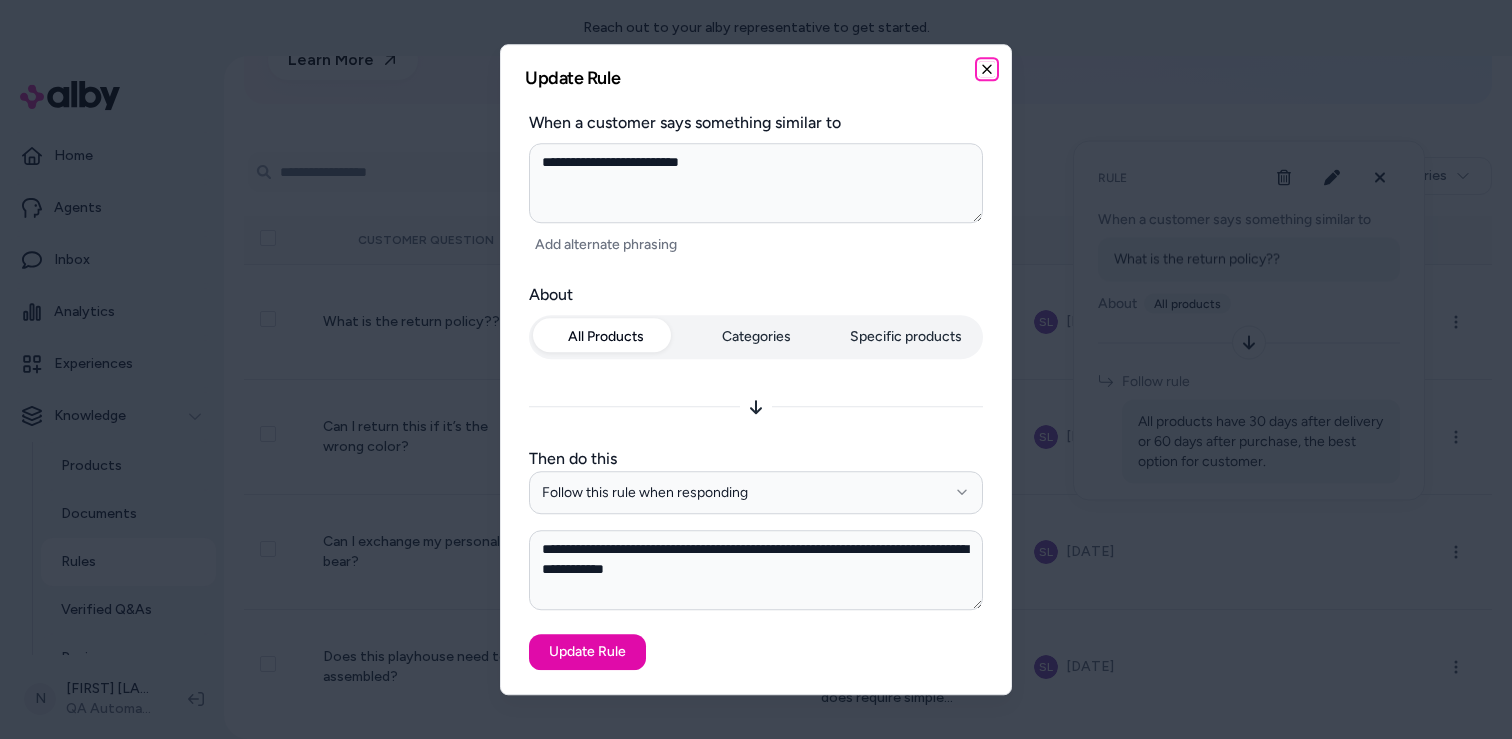 click 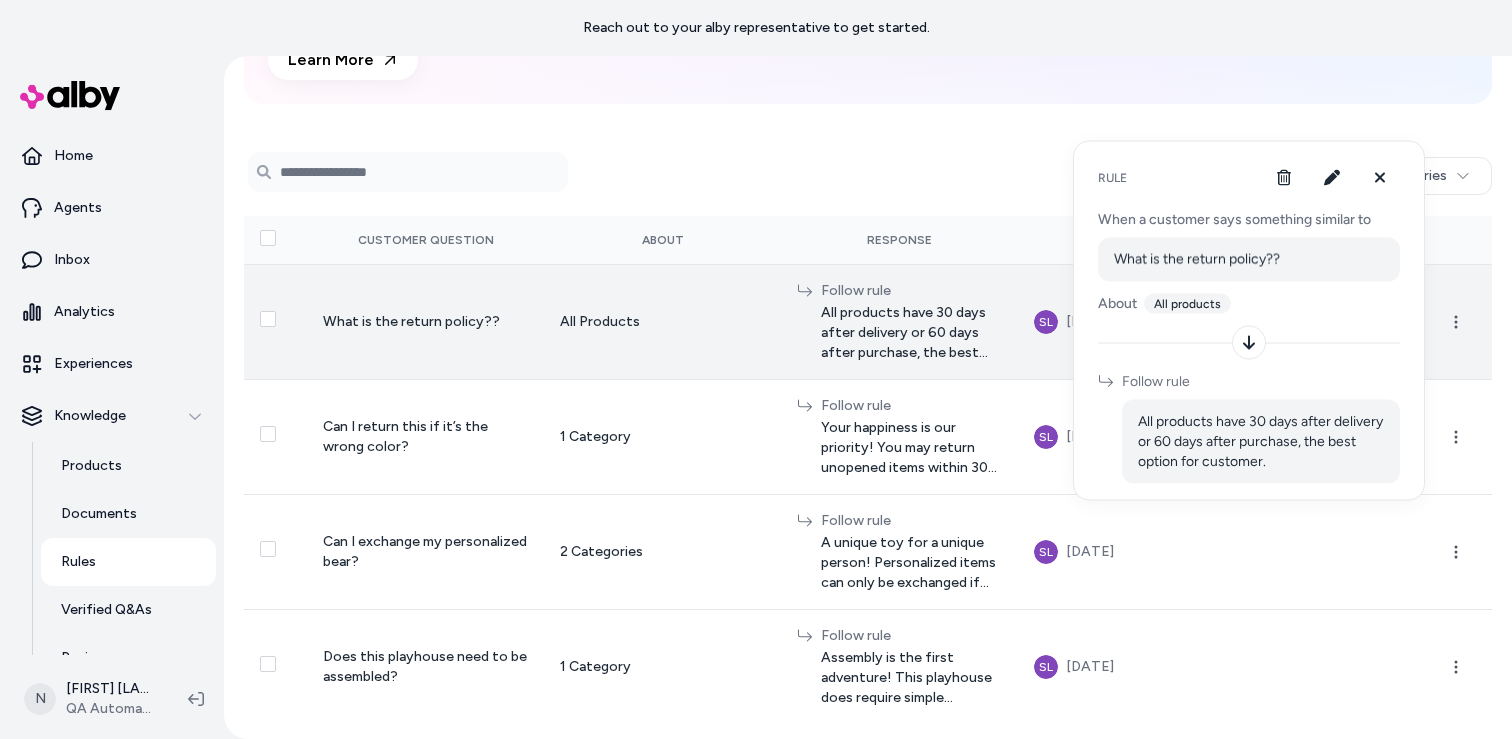 click on "All Products" at bounding box center [662, 321] 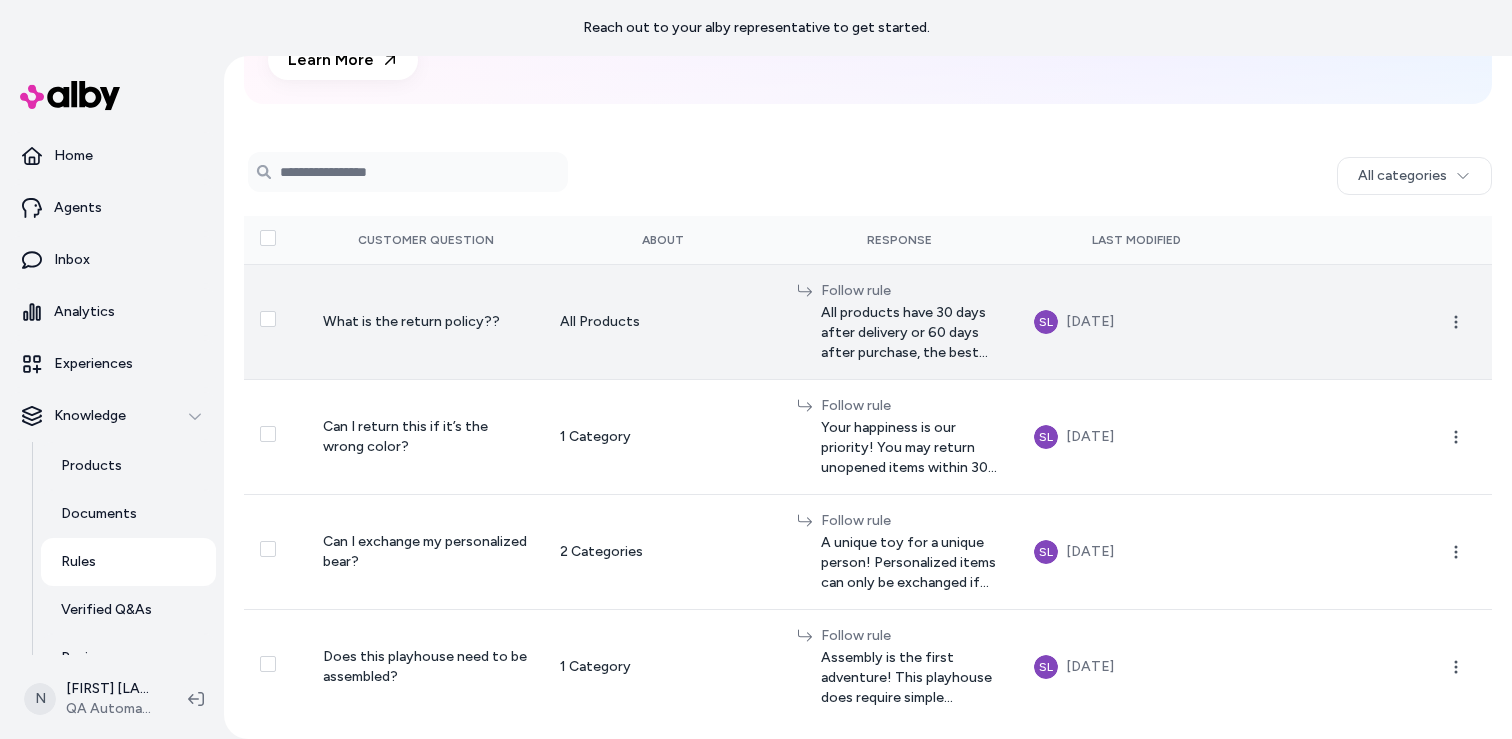 click on "All Products" at bounding box center [662, 322] 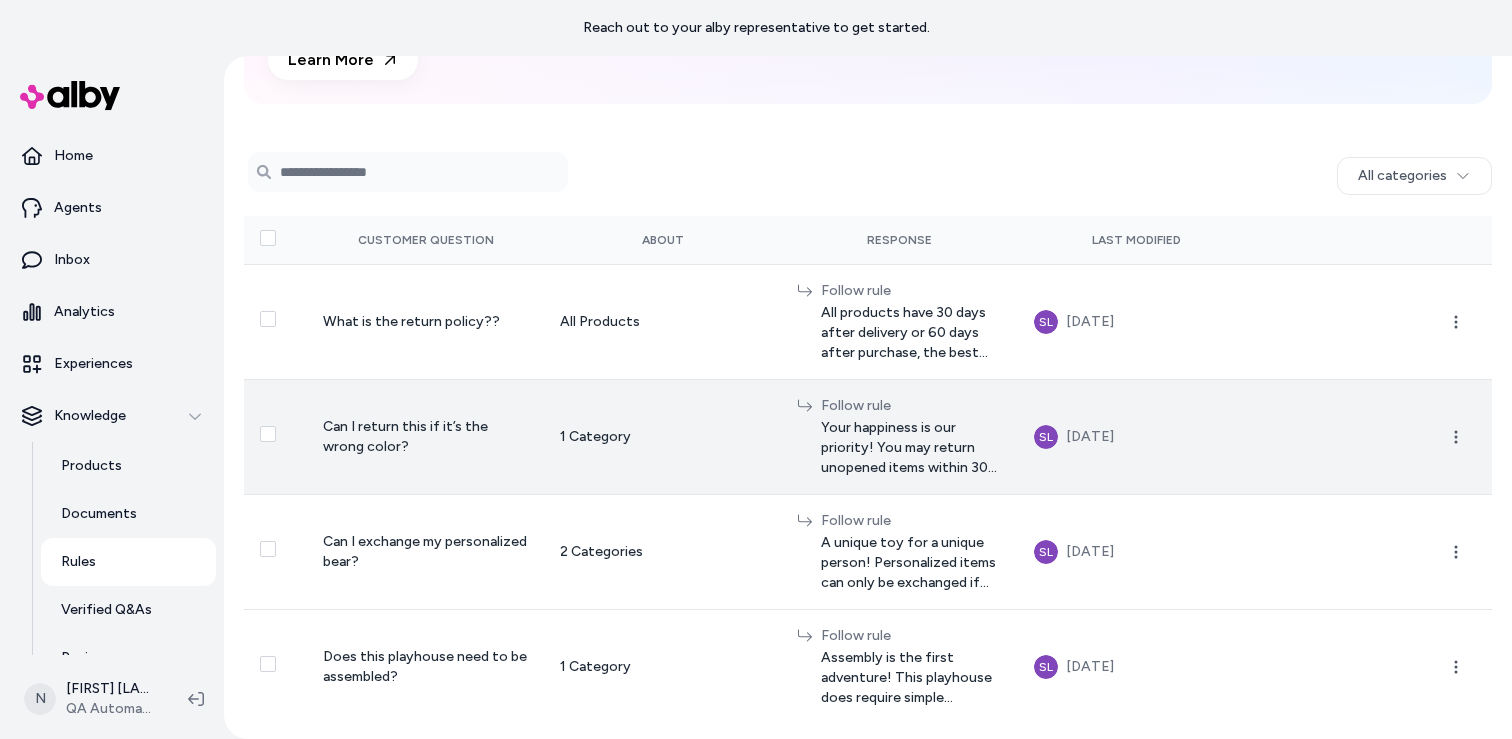 click on "1 Category" at bounding box center (662, 436) 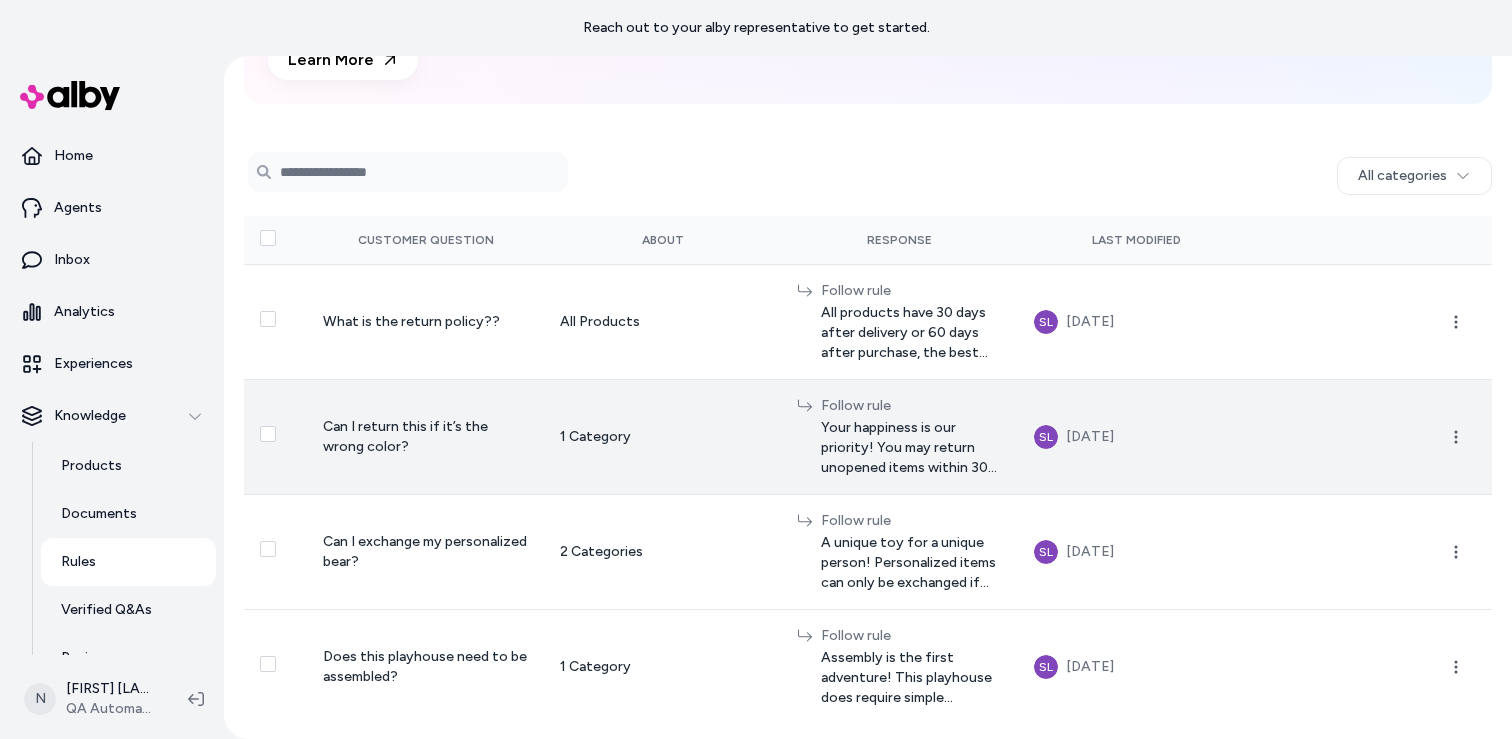 click on "1 Category" at bounding box center [662, 436] 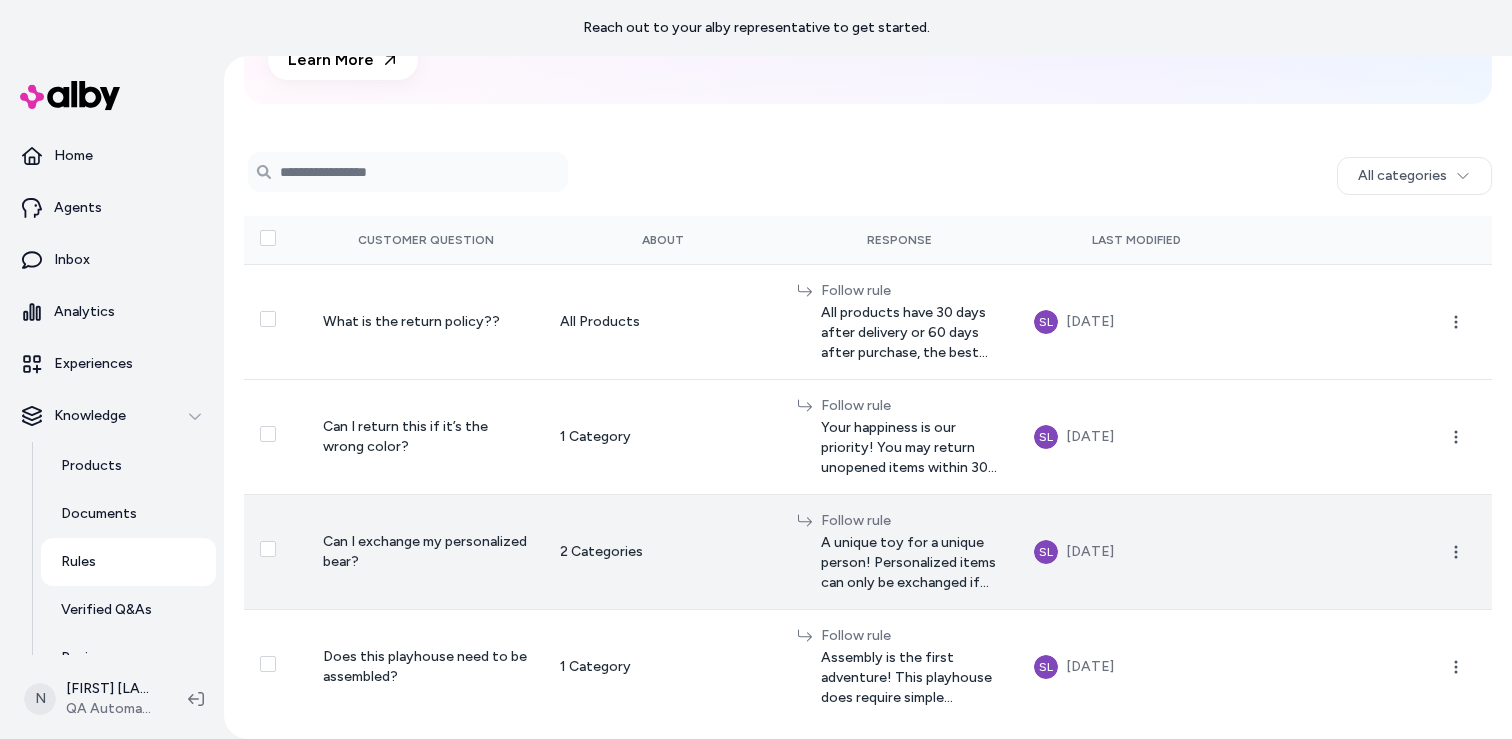 drag, startPoint x: 723, startPoint y: 577, endPoint x: 718, endPoint y: 593, distance: 16.763054 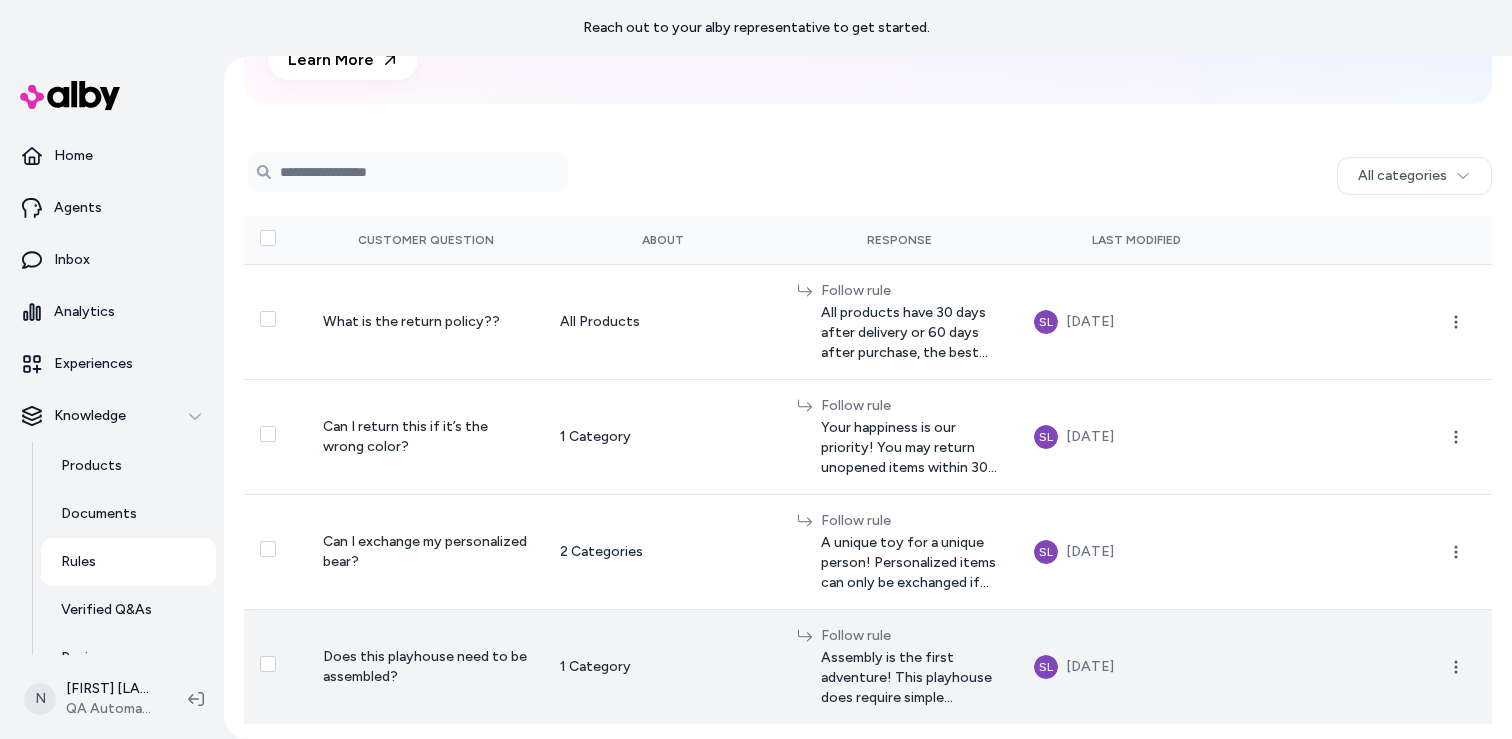 click on "1 Category" at bounding box center (662, 667) 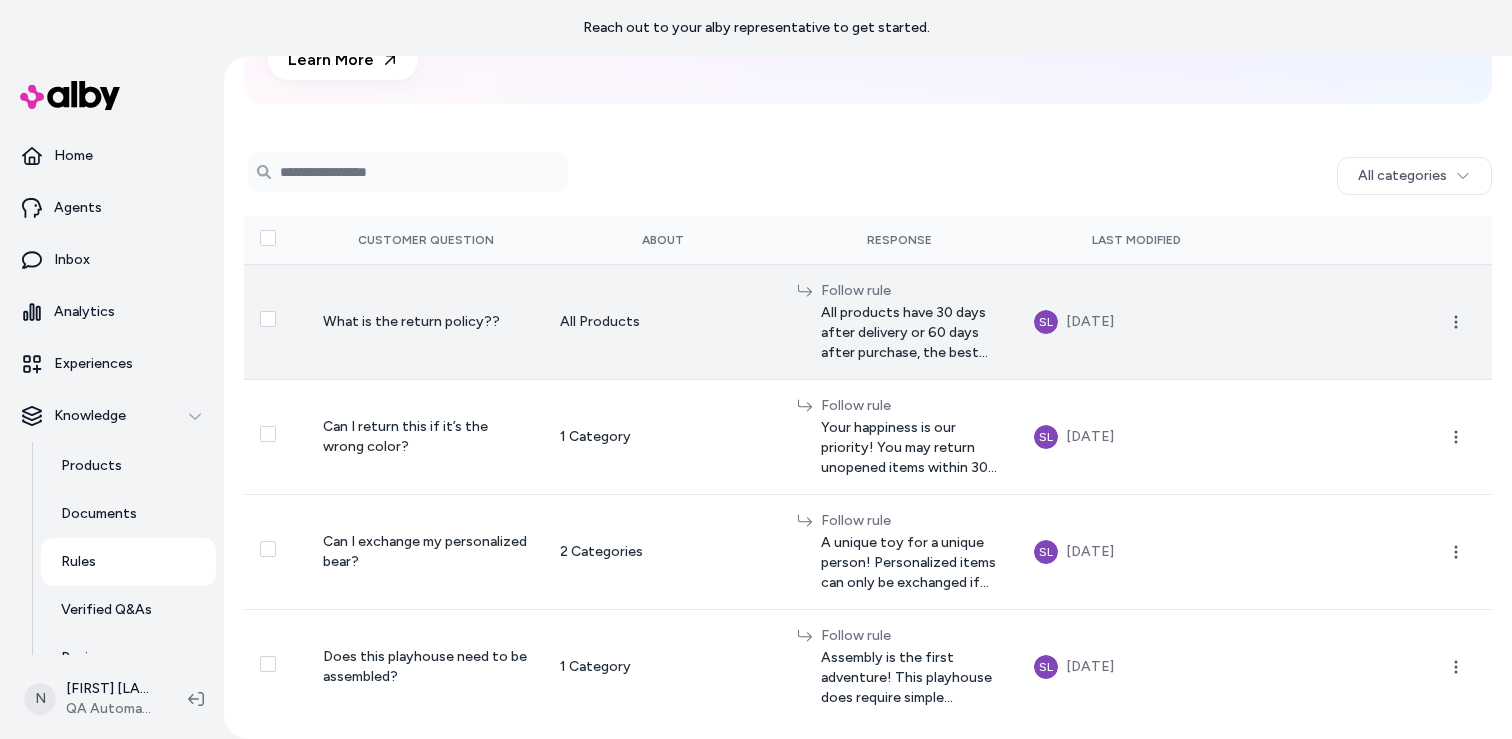 click on "All Products" at bounding box center [662, 322] 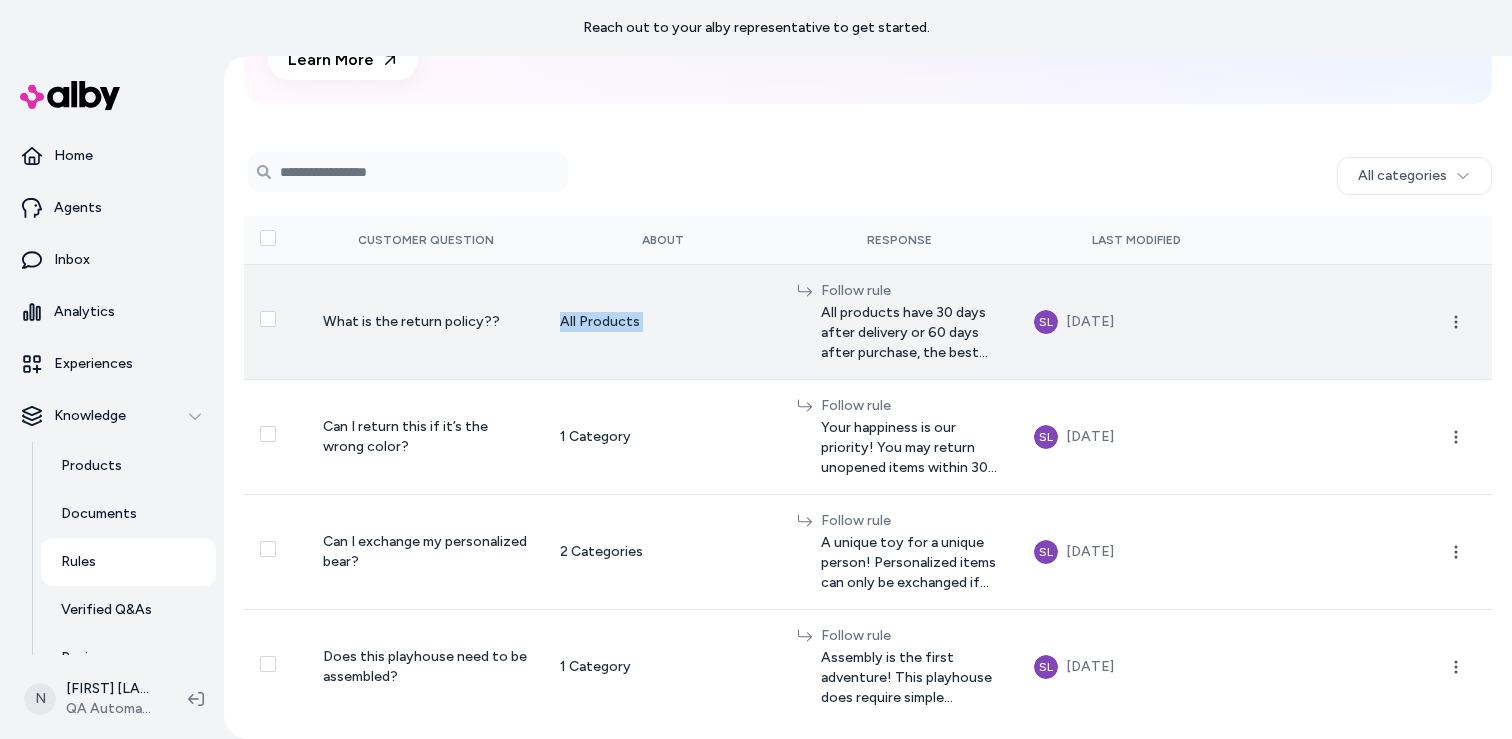 click on "All Products" at bounding box center [662, 322] 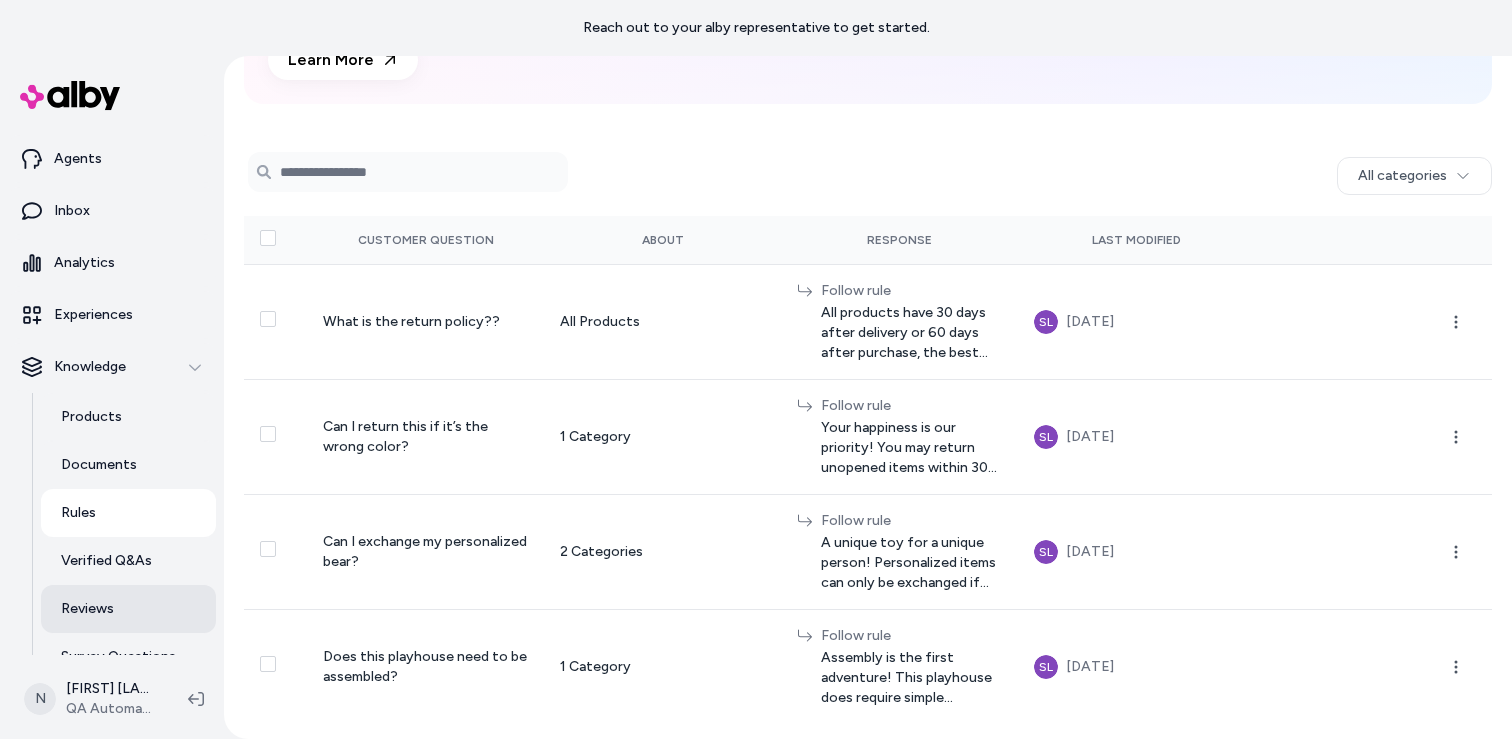 scroll, scrollTop: 127, scrollLeft: 0, axis: vertical 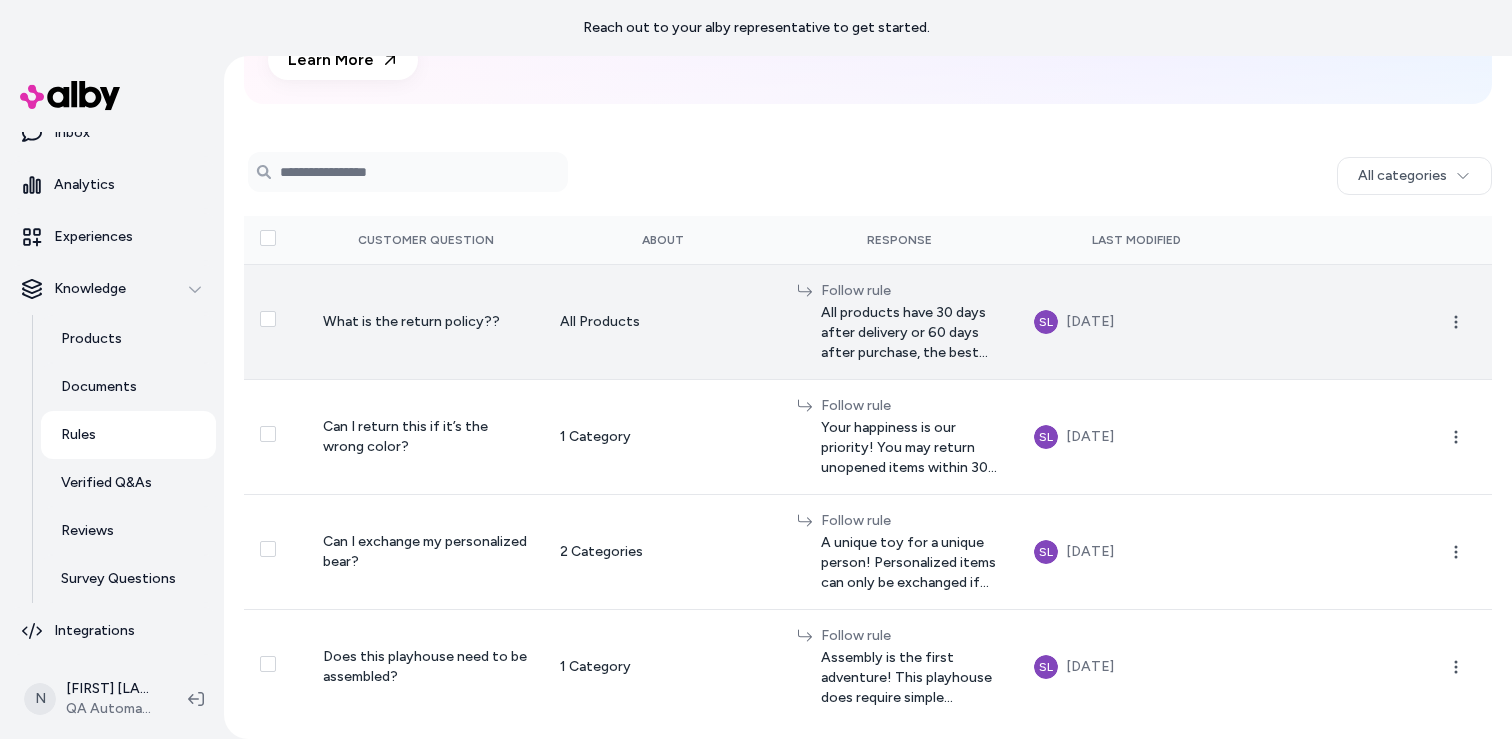 click on "All Products" at bounding box center [662, 321] 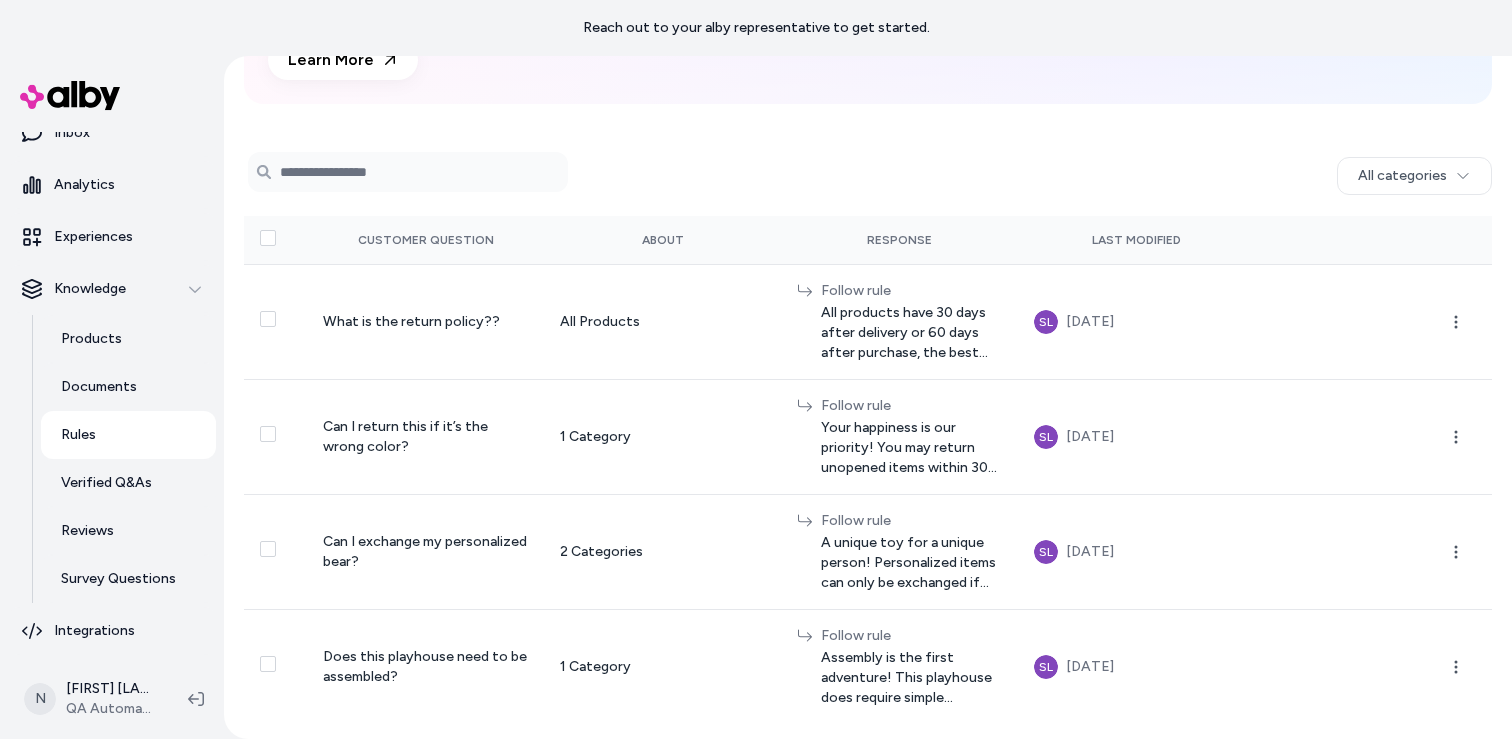 click on "Search Products" at bounding box center (868, 172) 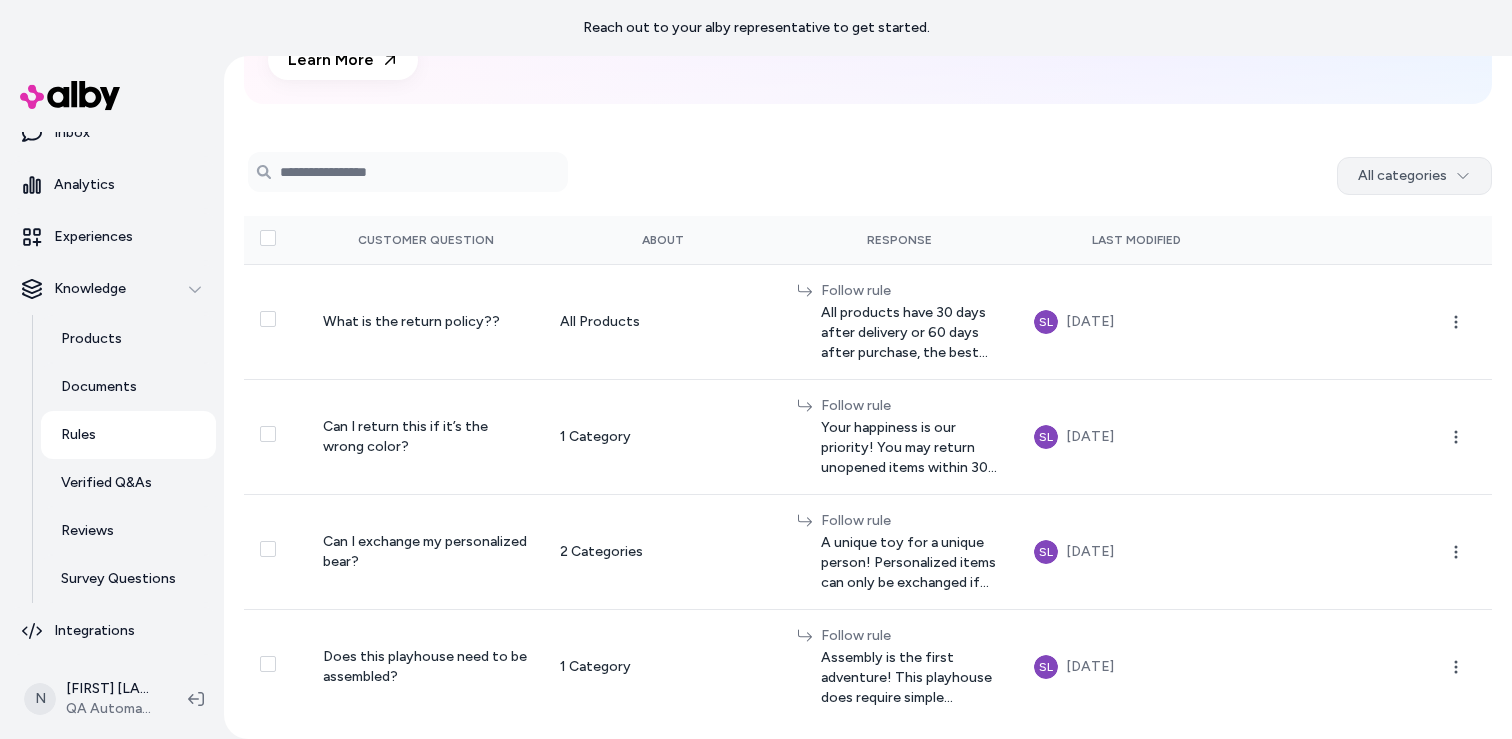 click on "Reach out to your alby representative to get started. Home Agents Inbox Analytics Experiences Knowledge Products Documents Rules Verified Q&As Reviews Survey Questions Integrations N Nicole Dallar-Malburg QA Automation 1 Rules New Rule How Rules Work Custom rules to guide responses based on customer queries. Keep customer and business data protected with built-in privacy and compliance safeguards. Learn More 0  selected Search Products All categories Customer Question About Response Last Modified What is the return policy?? All Products Follow rule All products have 30 days after delivery or 60 days after purchase, the best option for customer. SL Jun 30, 2025 Can I return this if it’s the wrong color? 1 Category Follow rule Your happiness is our priority! You may return unopened items within 30 days with your receipt. SL May 21, 2025 Can I exchange my personalized bear? 2 Categories Follow rule A unique toy for a unique person! Personalized items can only be exchanged if defective. SL May 21, 2025 SL *" at bounding box center [756, 369] 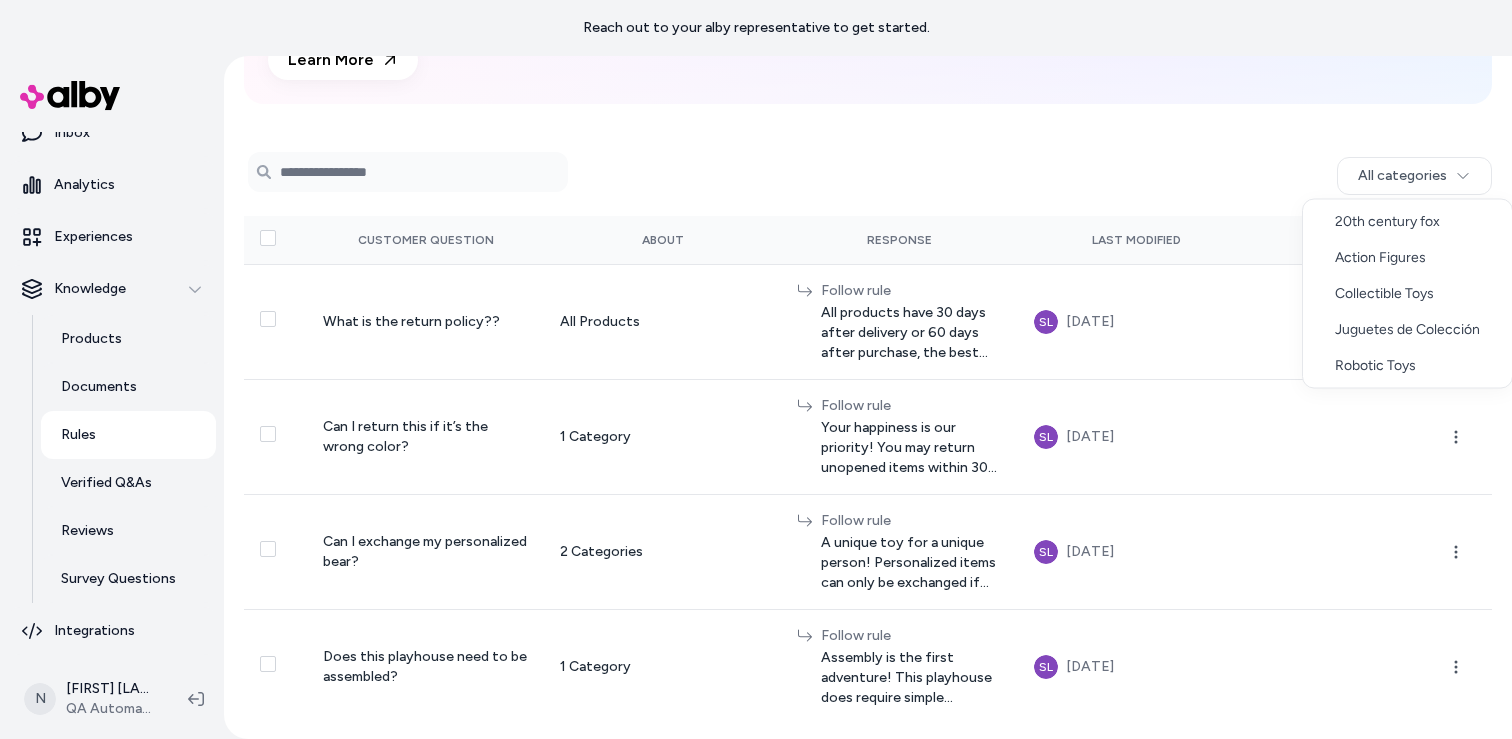 click on "Reach out to your alby representative to get started. Home Agents Inbox Analytics Experiences Knowledge Products Documents Rules Verified Q&As Reviews Survey Questions Integrations N Nicole Dallar-Malburg QA Automation 1 Rules New Rule How Rules Work Custom rules to guide responses based on customer queries. Keep customer and business data protected with built-in privacy and compliance safeguards. Learn More 0  selected Search Products All categories Customer Question About Response Last Modified What is the return policy?? All Products Follow rule All products have 30 days after delivery or 60 days after purchase, the best option for customer. SL Jun 30, 2025 Can I return this if it’s the wrong color? 1 Category Follow rule Your happiness is our priority! You may return unopened items within 30 days with your receipt. SL May 21, 2025 Can I exchange my personalized bear? 2 Categories Follow rule A unique toy for a unique person! Personalized items can only be exchanged if defective. SL May 21, 2025 SL *" at bounding box center (756, 369) 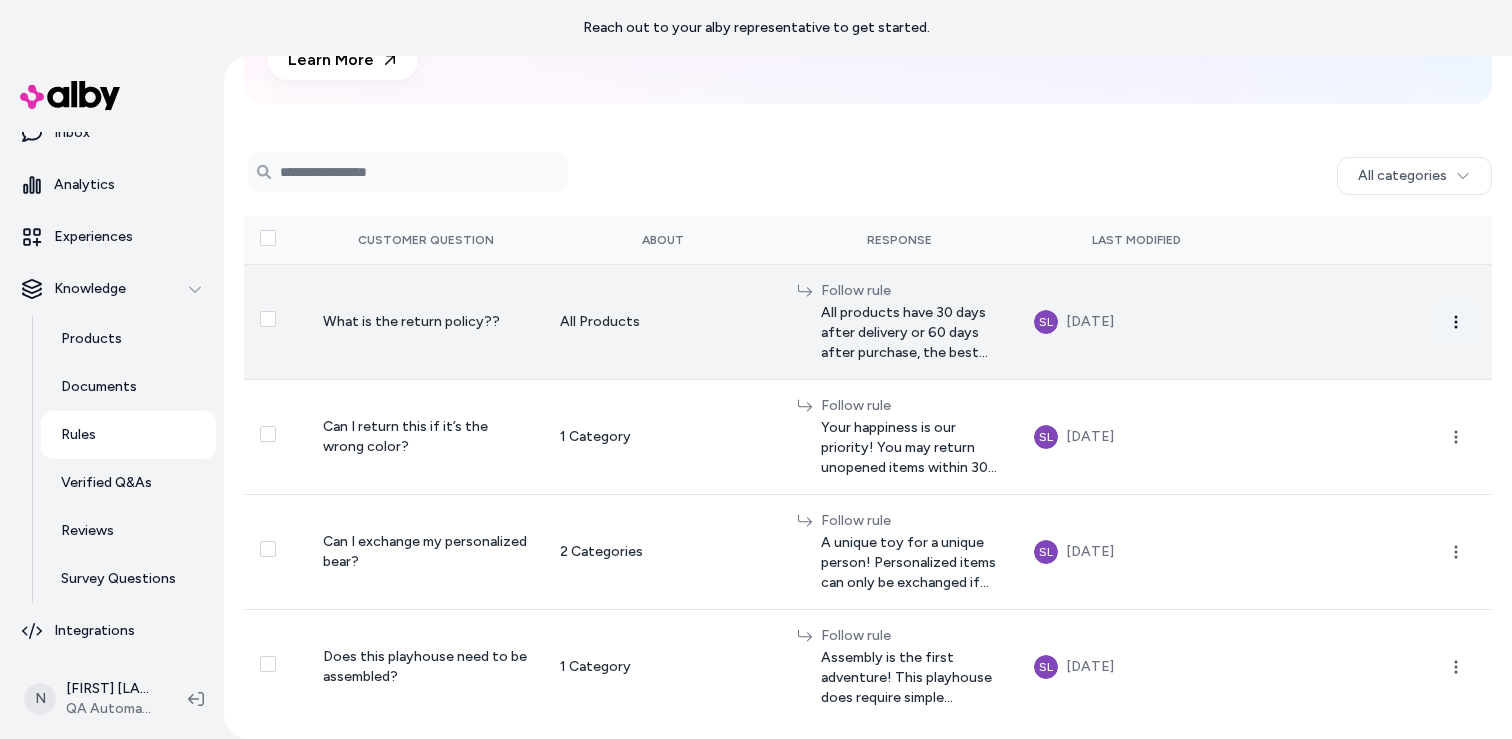 click 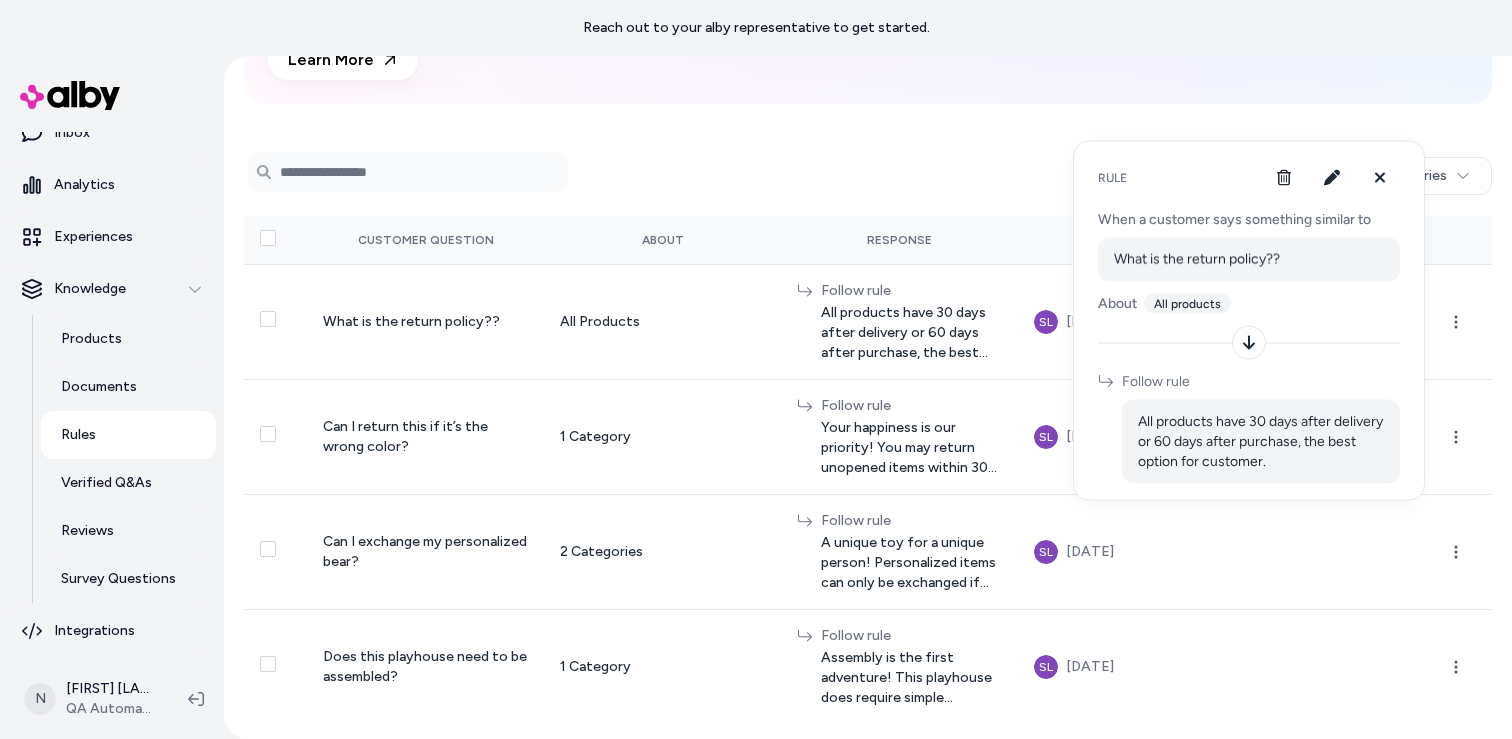 click on "All products have 30 days after delivery or 60 days after purchase, the best option for customer." at bounding box center [1261, 442] 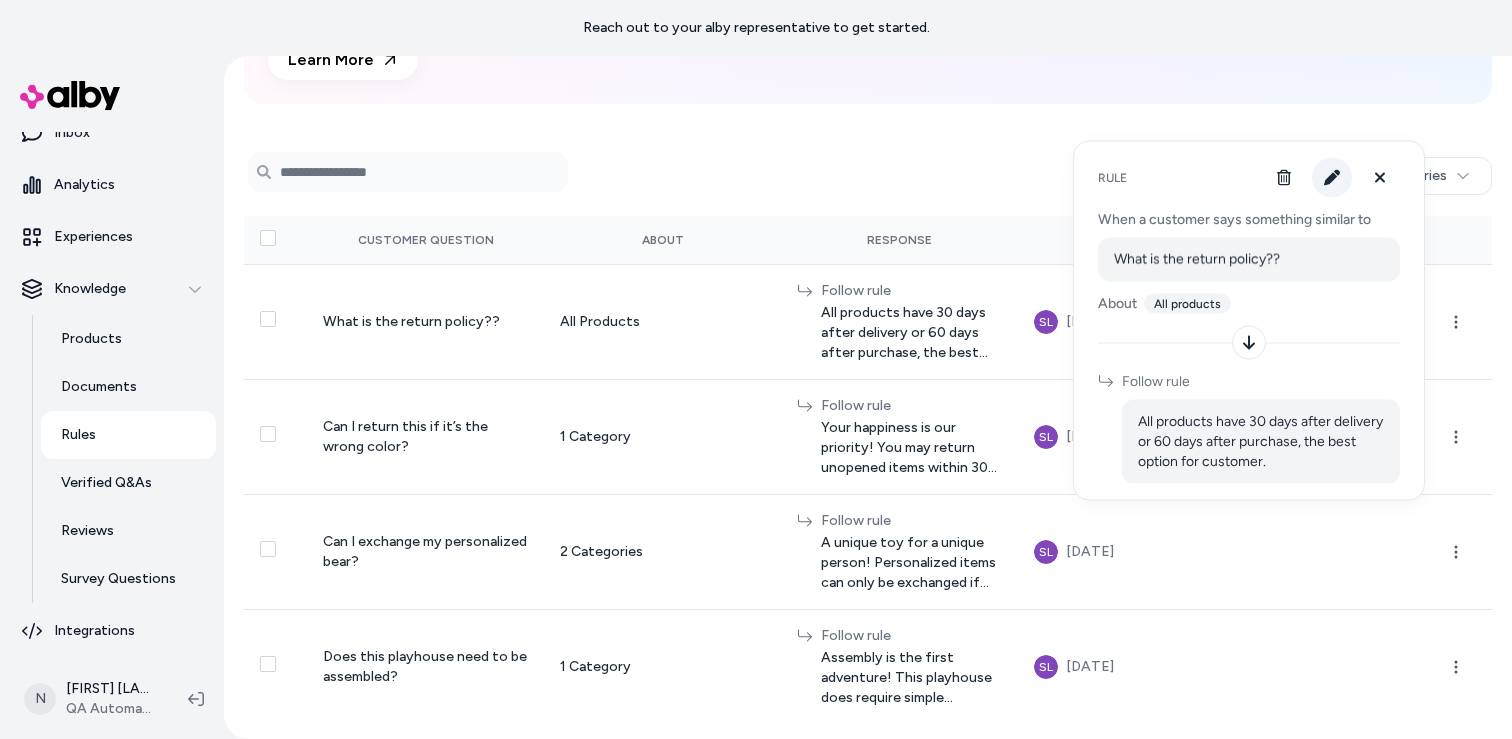 click at bounding box center [1332, 178] 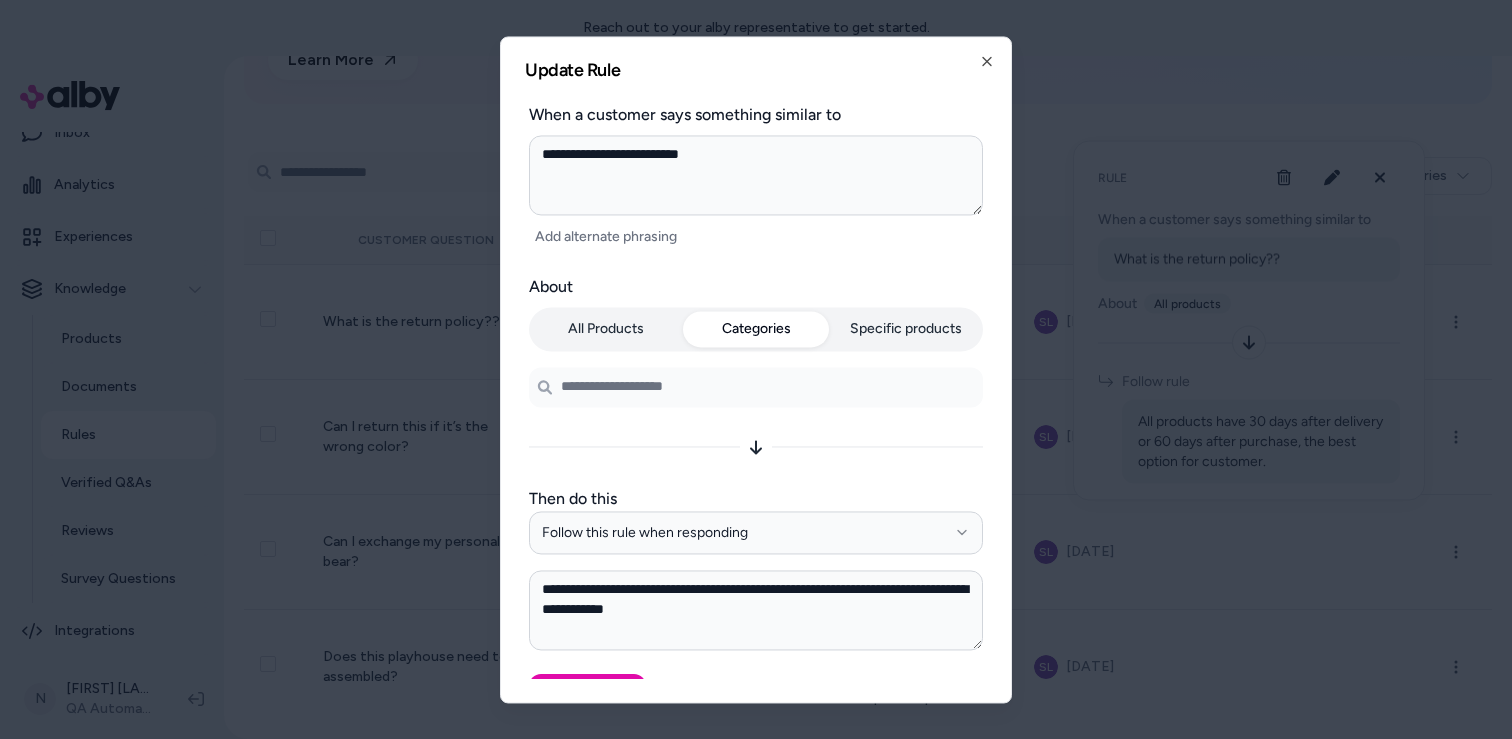 click on "Categories" at bounding box center [756, 329] 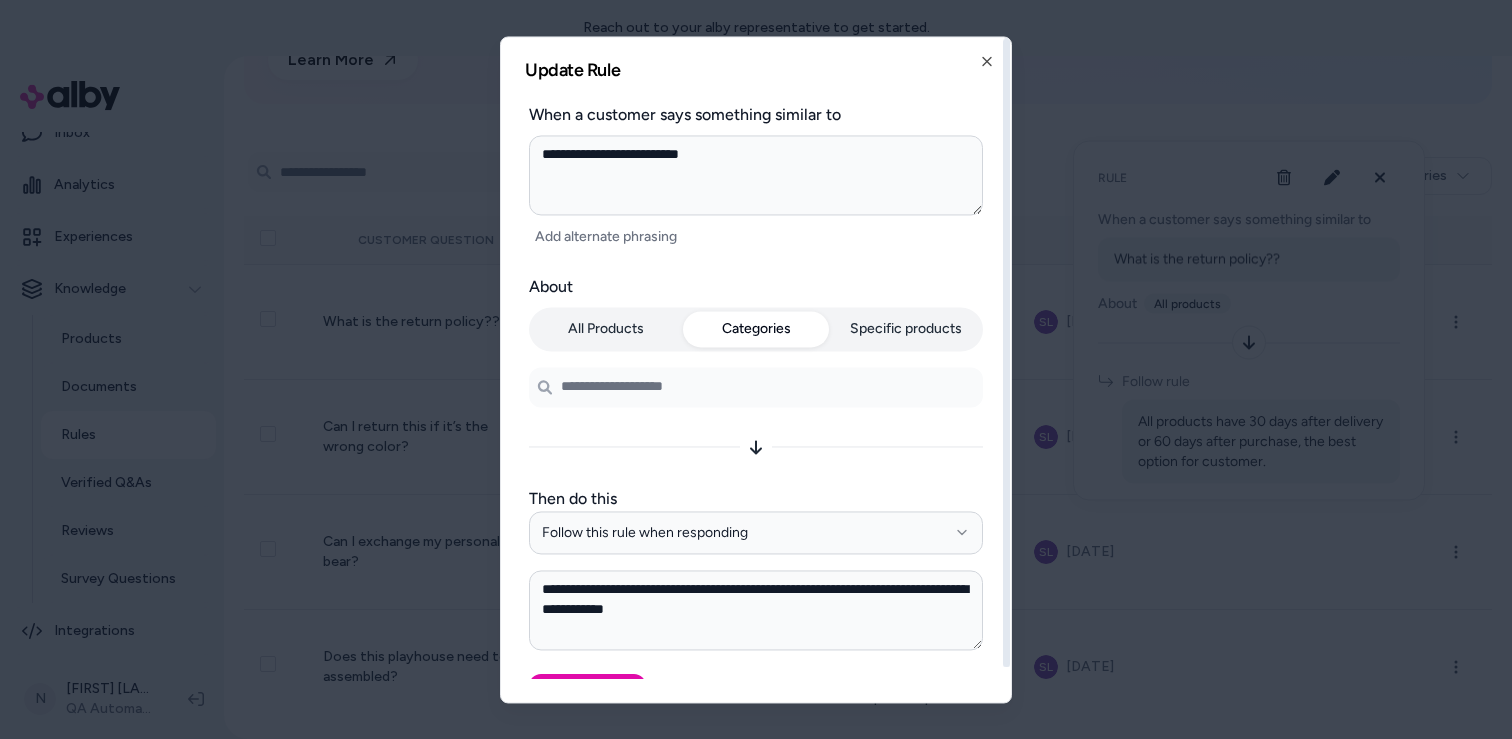 click on "Specific products" at bounding box center [906, 329] 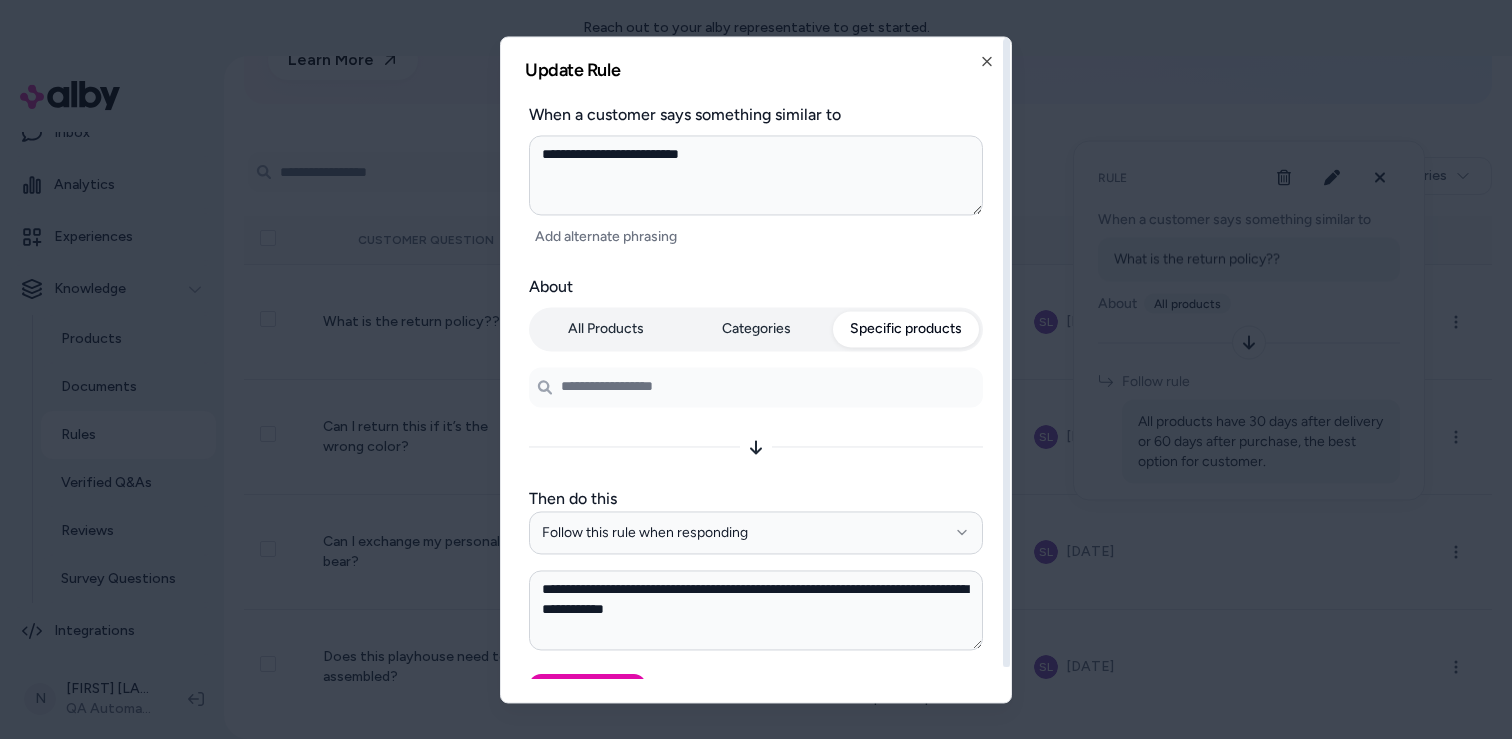 click on "All Products" at bounding box center [606, 329] 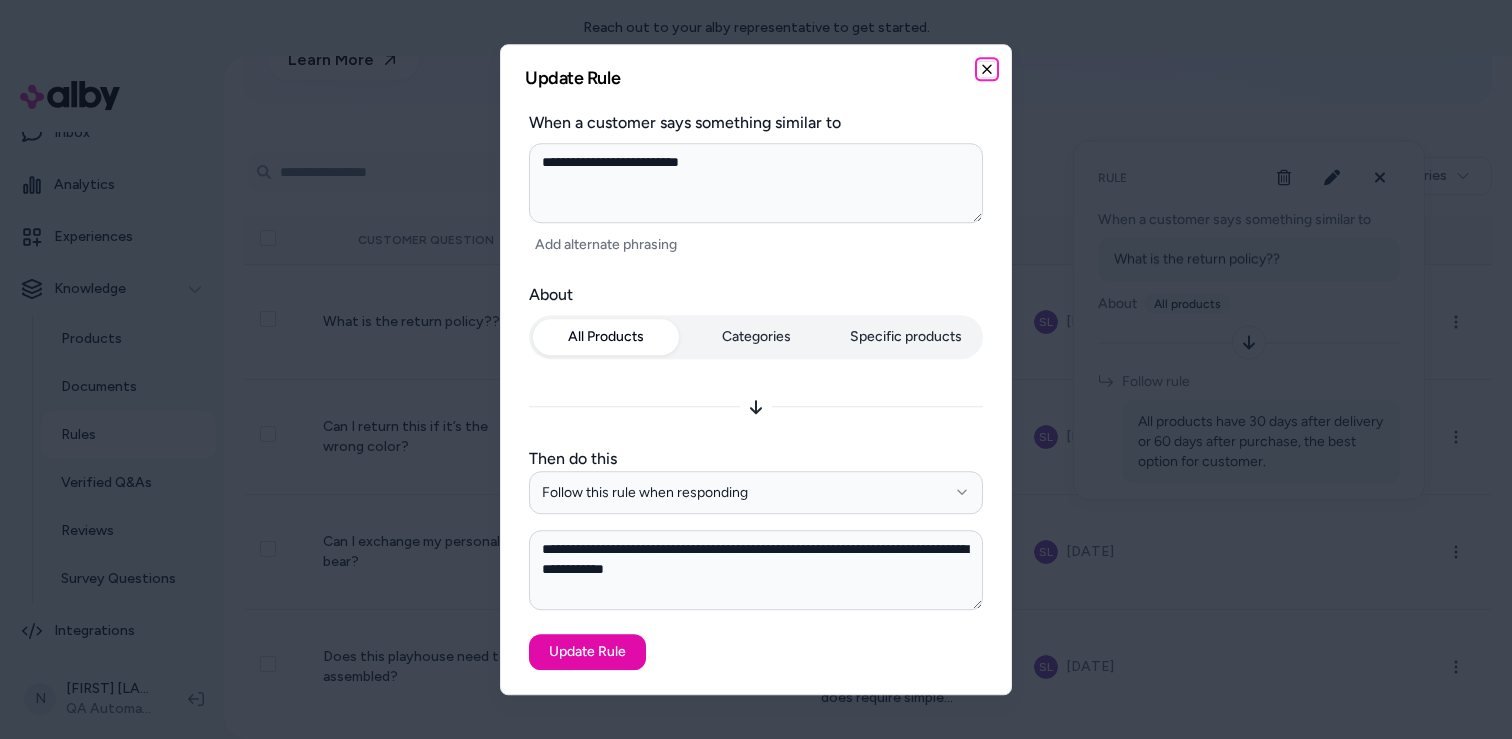 click 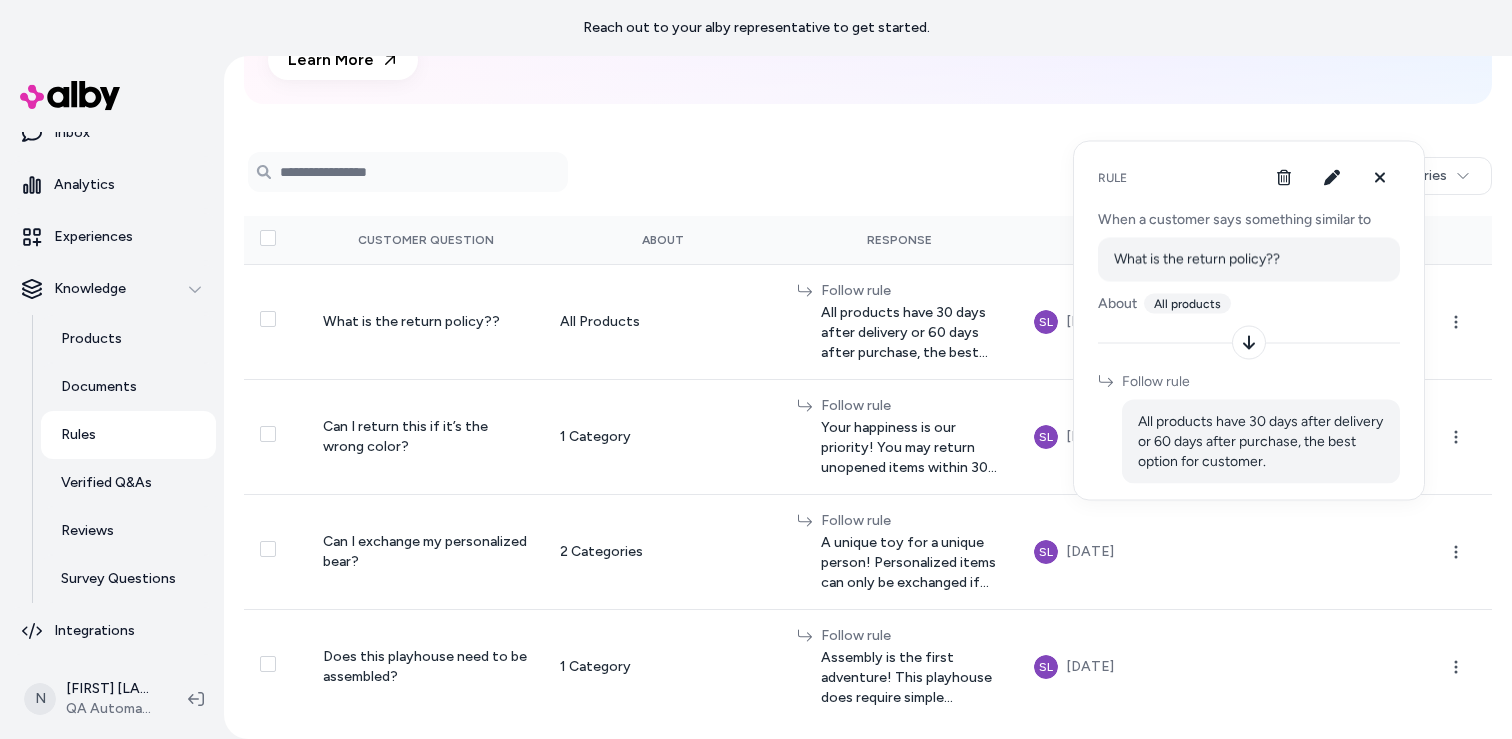 click on "How Rules Work Custom rules to guide responses based on customer queries. Keep customer and business data protected with built-in privacy and compliance safeguards. Learn More" at bounding box center [826, 17] 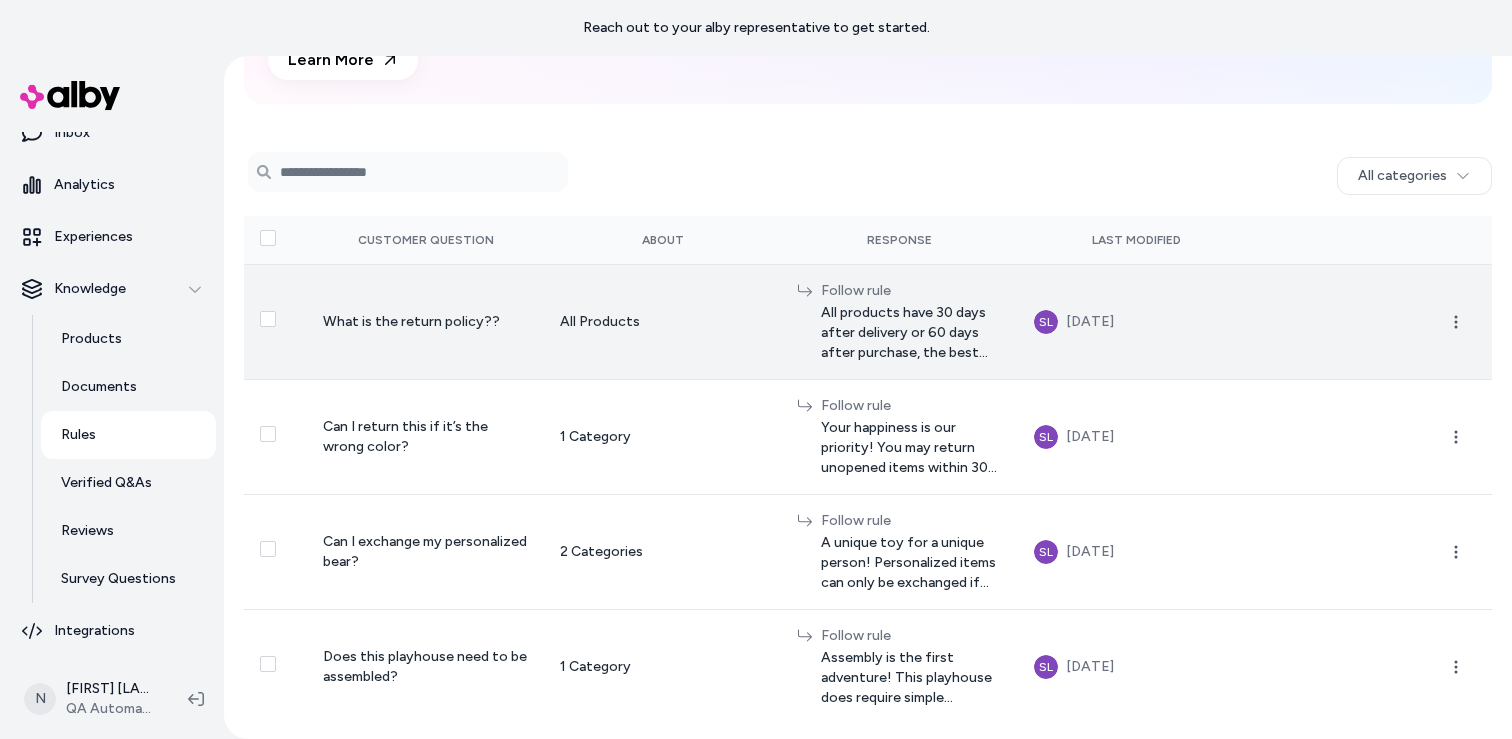 click on "All Products" at bounding box center [662, 321] 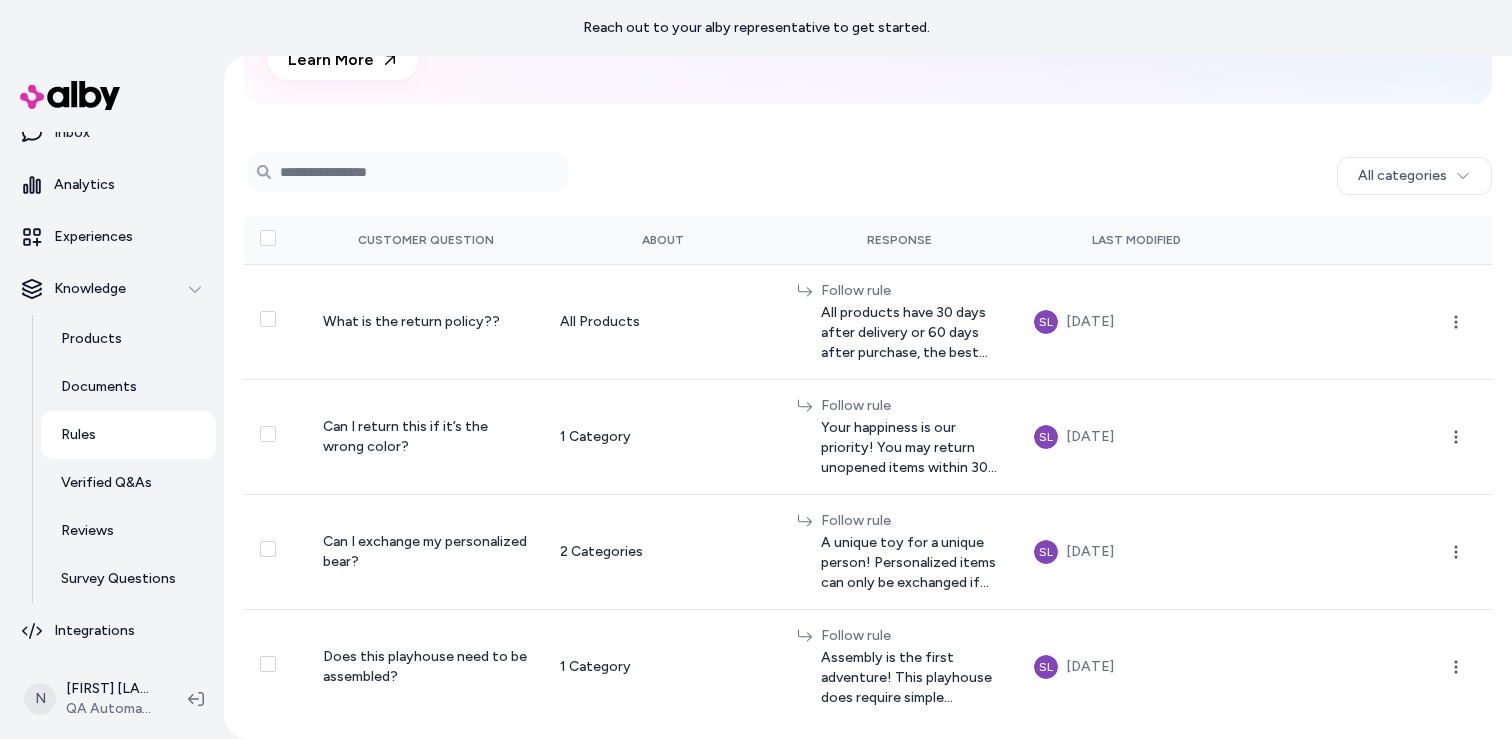 click on "0  selected Search Products All categories Customer Question About Response Last Modified What is the return policy?? All Products Follow rule All products have 30 days after delivery or 60 days after purchase, the best option for customer. SL Jun 30, 2025 Can I return this if it’s the wrong color? 1 Category Follow rule Your happiness is our priority! You may return unopened items within 30 days with your receipt. SL May 21, 2025 Can I exchange my personalized bear? 2 Categories Follow rule A unique toy for a unique person! Personalized items can only be exchanged if defective. SL May 21, 2025 Does this playhouse need to be assembled? 1 Category Follow rule Assembly is the first adventure! This playhouse does require simple assembly and comes with instructions. SL May 21, 2025" at bounding box center (868, 430) 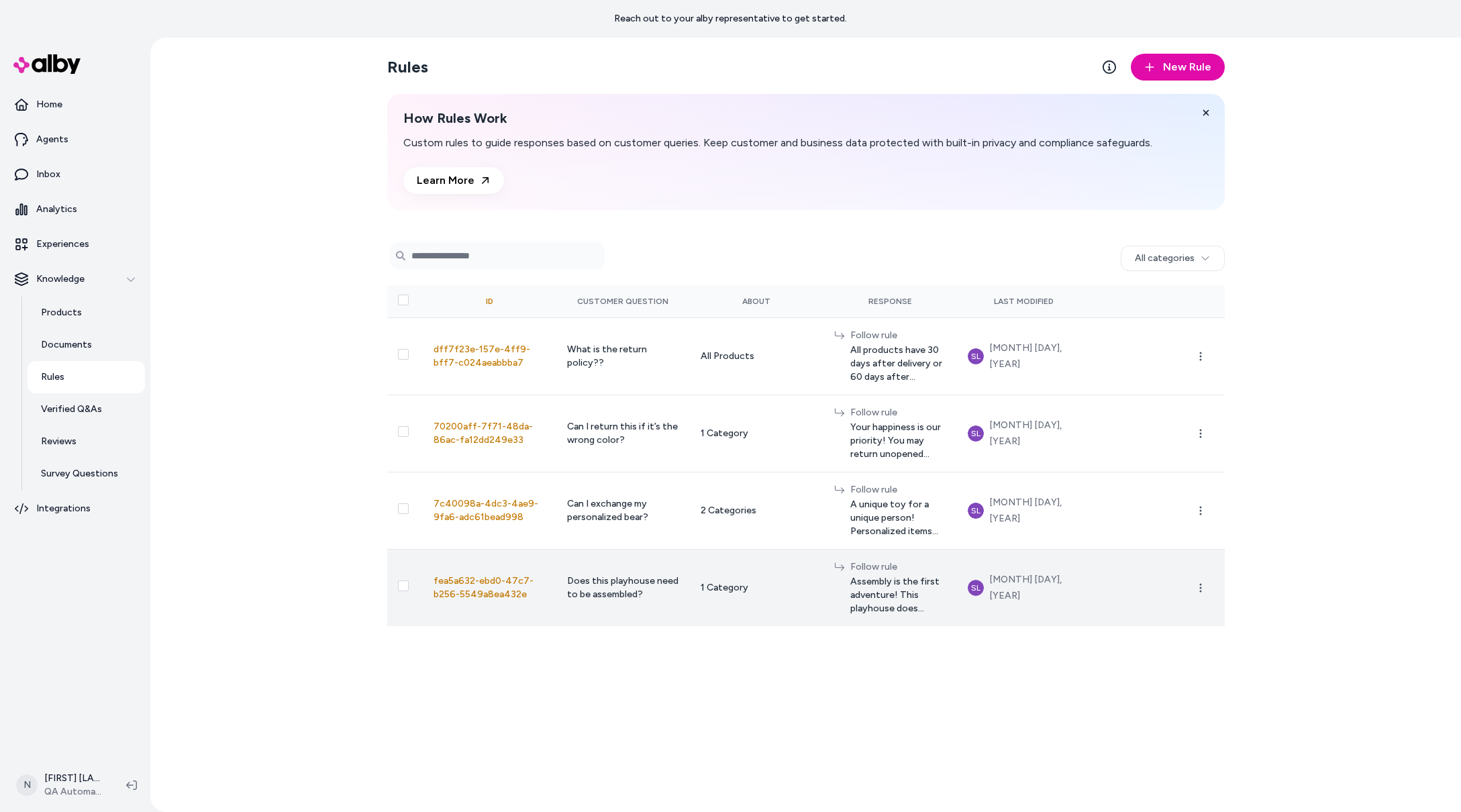 scroll, scrollTop: 0, scrollLeft: 0, axis: both 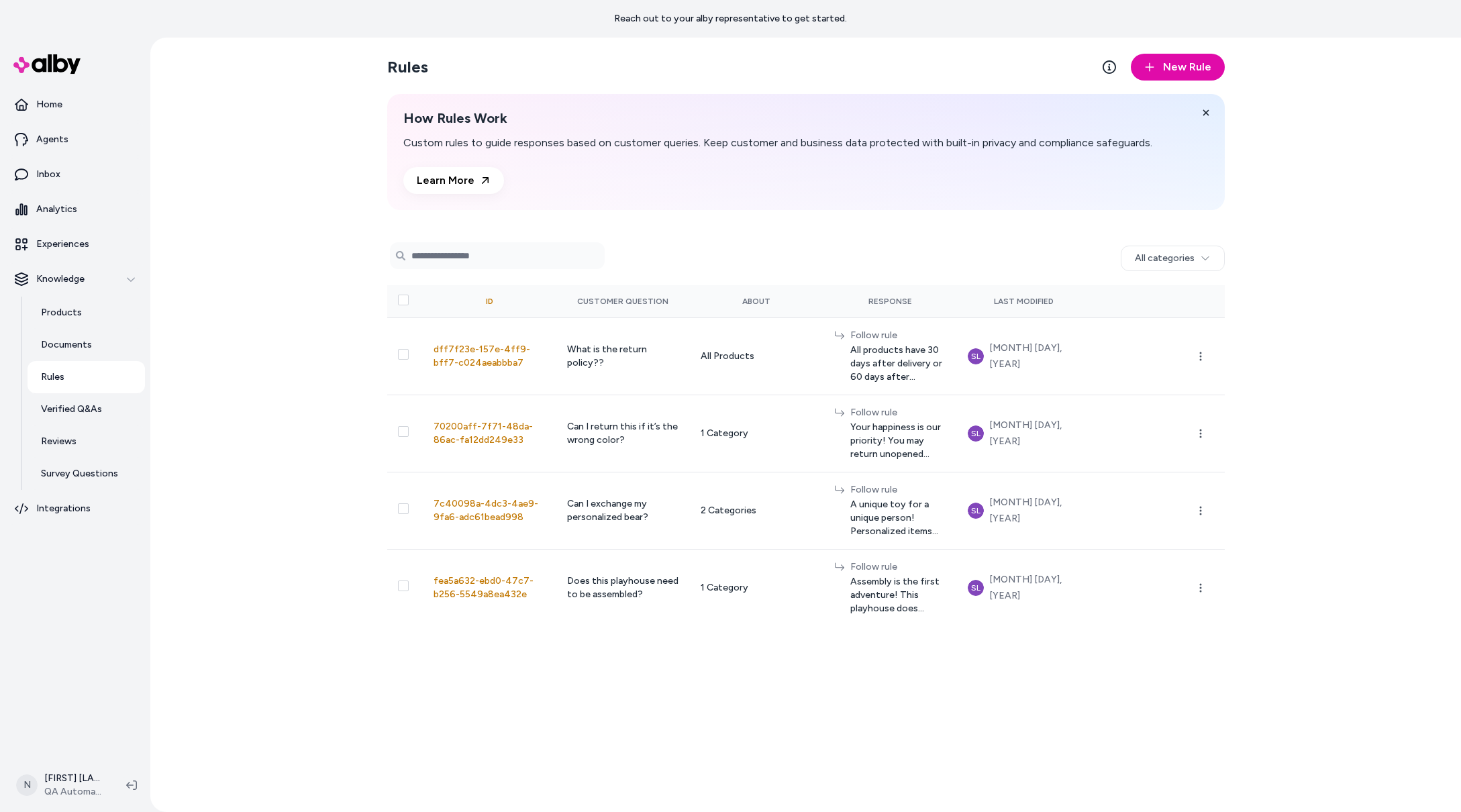 type 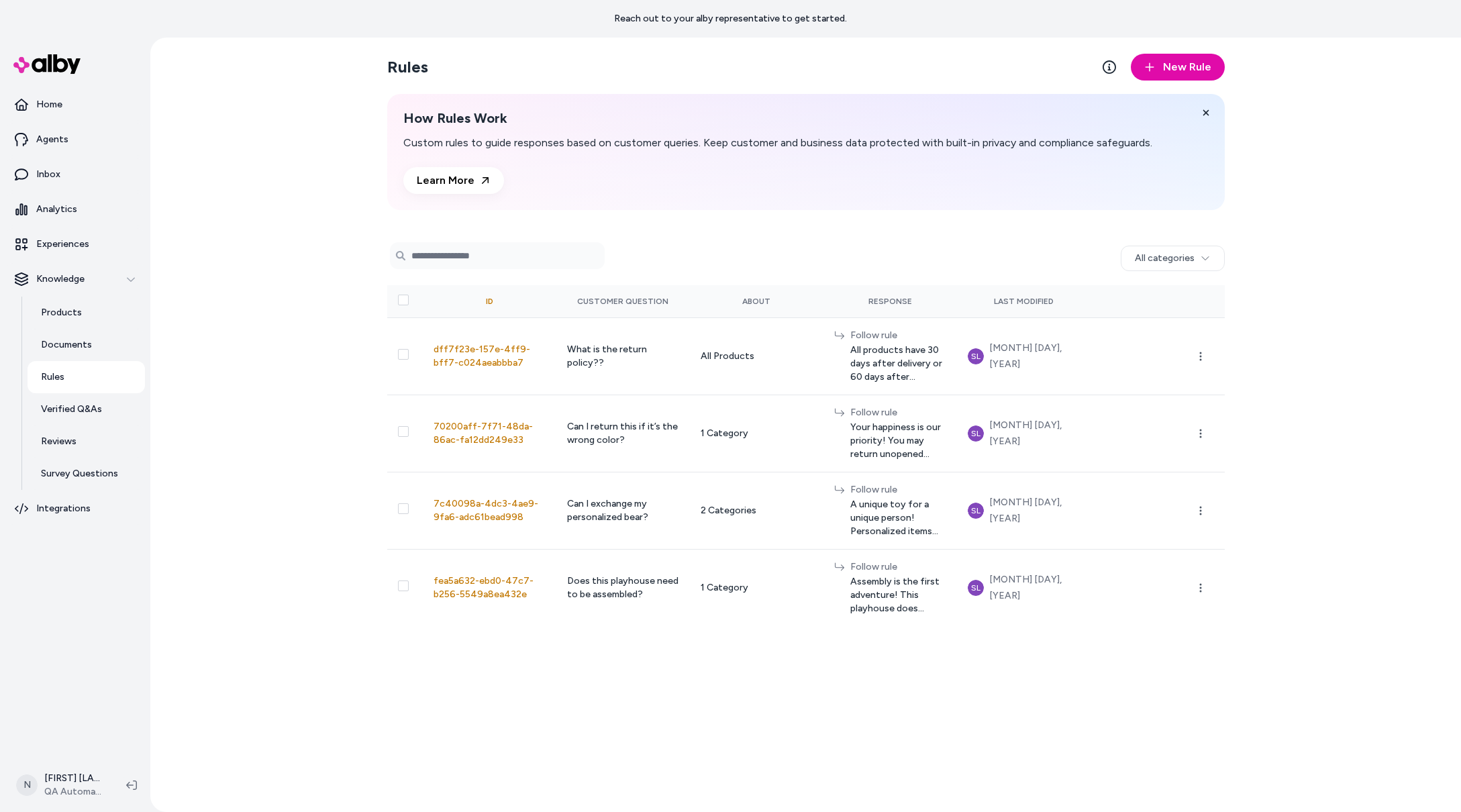click on "Rules New Rule How Rules Work Custom rules to guide responses based on customer queries. Keep customer and business data protected with built-in privacy and compliance safeguards. Learn More 0  selected Search Products All categories ID Customer Question About Response Last Modified [UUID] What is the return policy?? All Products Follow rule All products have 30 days after delivery or 60 days after purchase, the best option for customer. SL [MONTH] [DAY], [YEAR] [UUID] Can I return this if it’s the wrong color? 1 Category Follow rule Your happiness is our priority! You may return unopened items within 30 days with your receipt. SL [MONTH] [DAY], [YEAR] [UUID] Can I exchange my personalized bear? 2 Categories Follow rule A unique toy for a unique person! Personalized items can only be exchanged if defective. SL [MONTH] [DAY], [YEAR] [UUID] Does this playhouse need to be assembled? 1 Category Follow rule SL" at bounding box center (805, 425) 